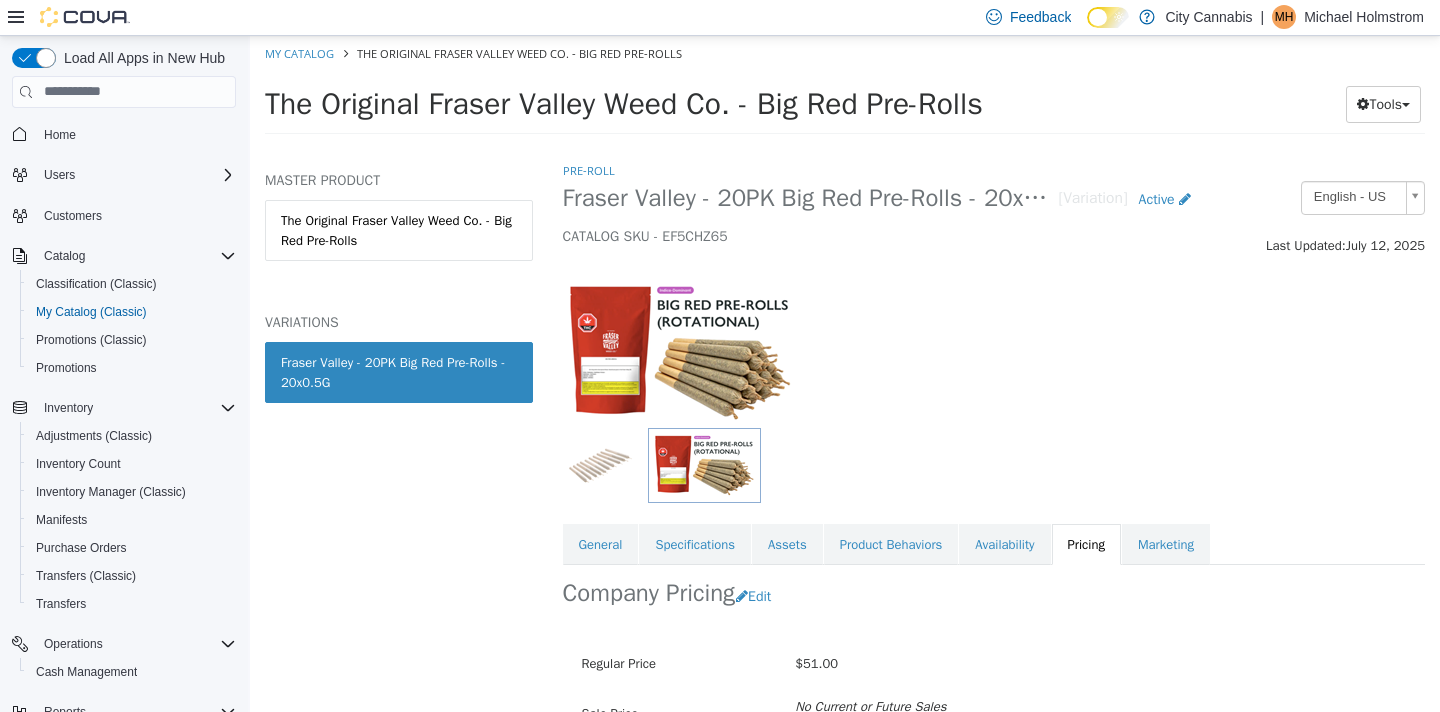 scroll, scrollTop: 0, scrollLeft: 0, axis: both 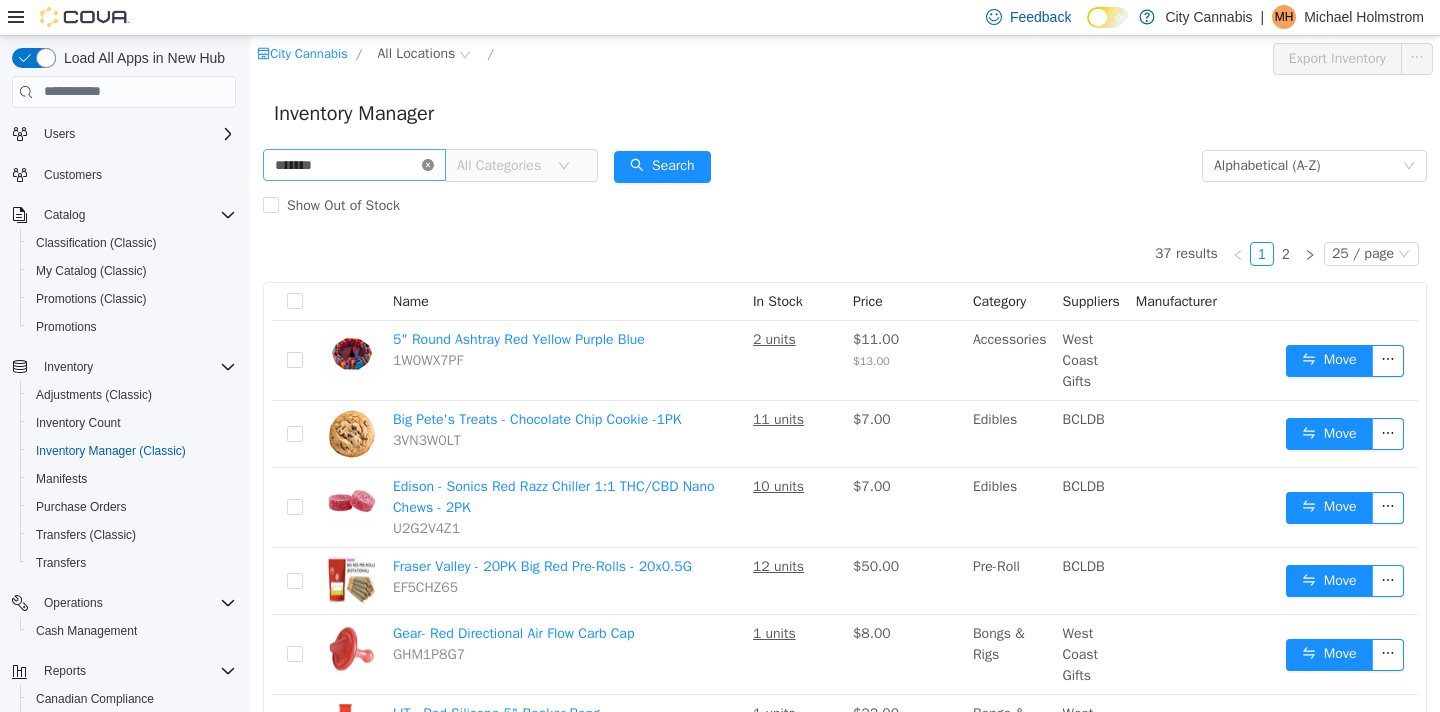 click 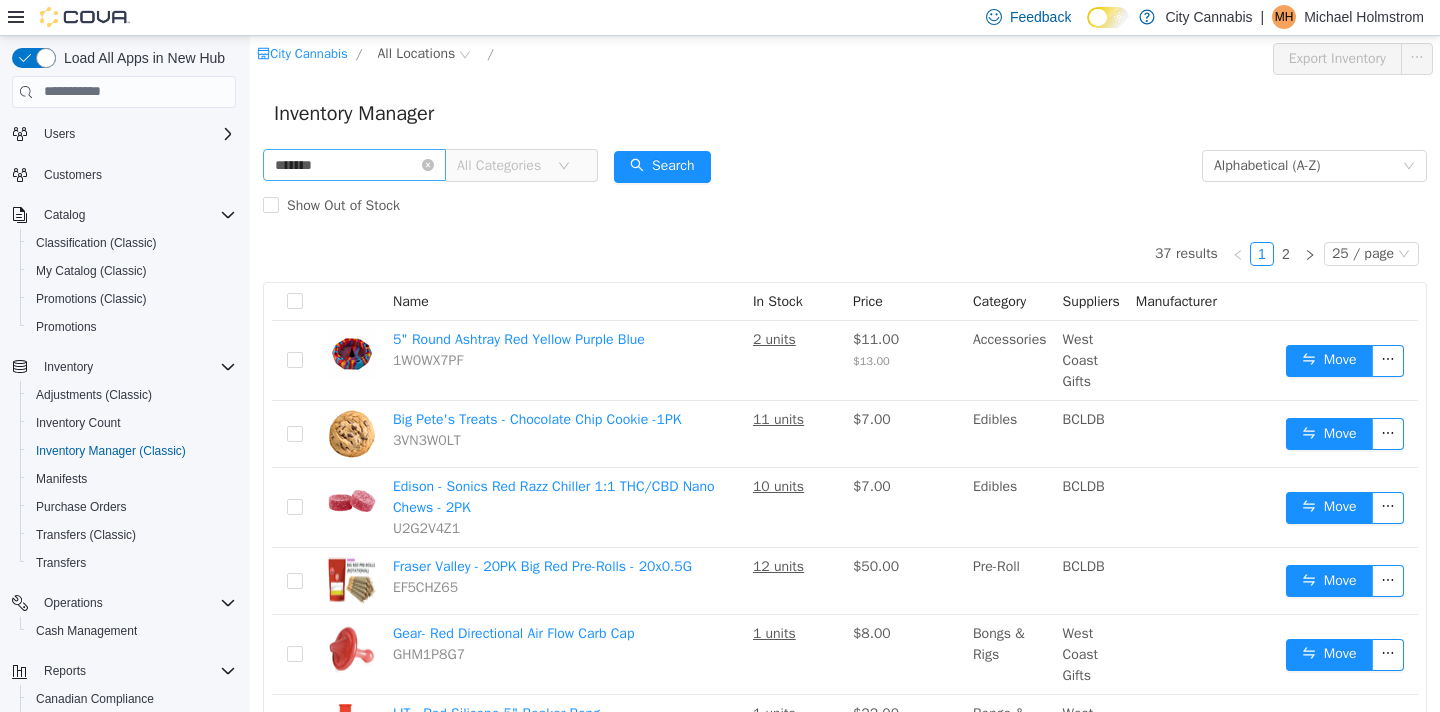 type 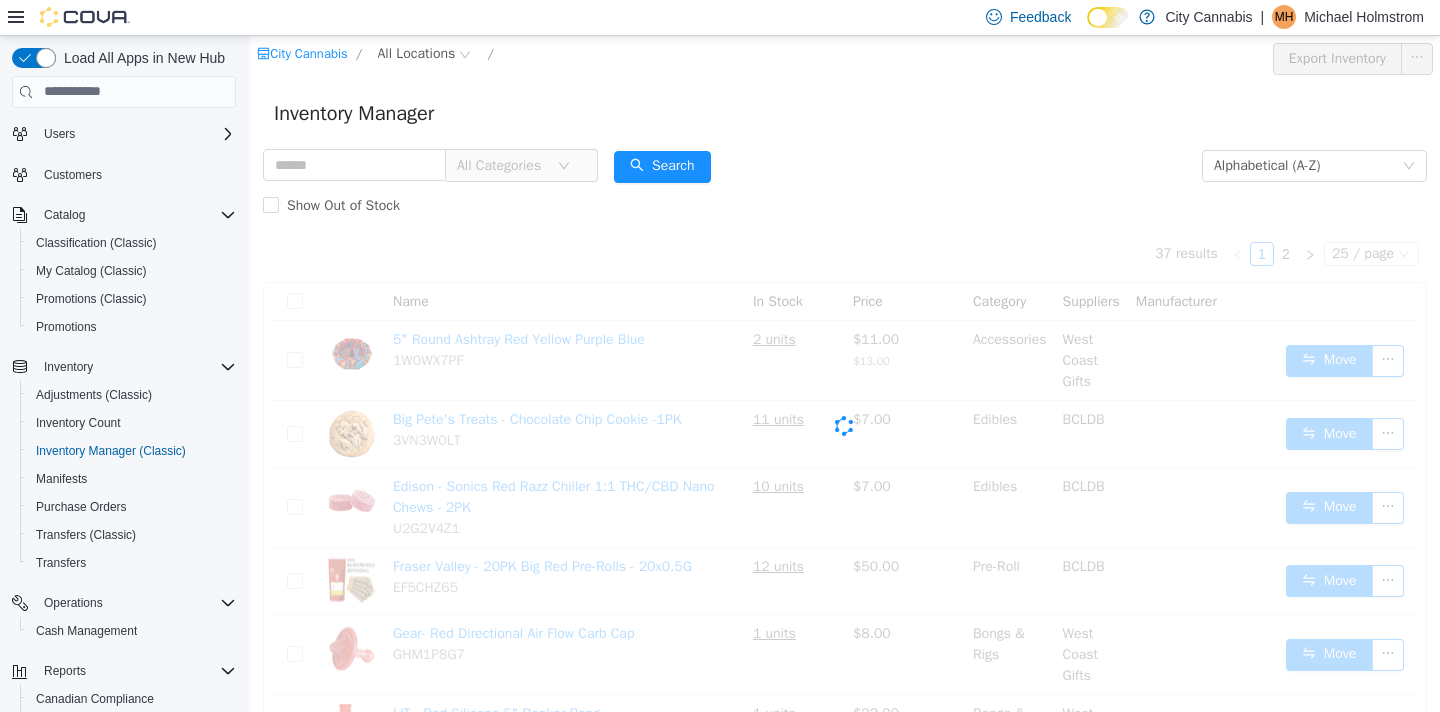 click on "All Categories" at bounding box center [502, 165] 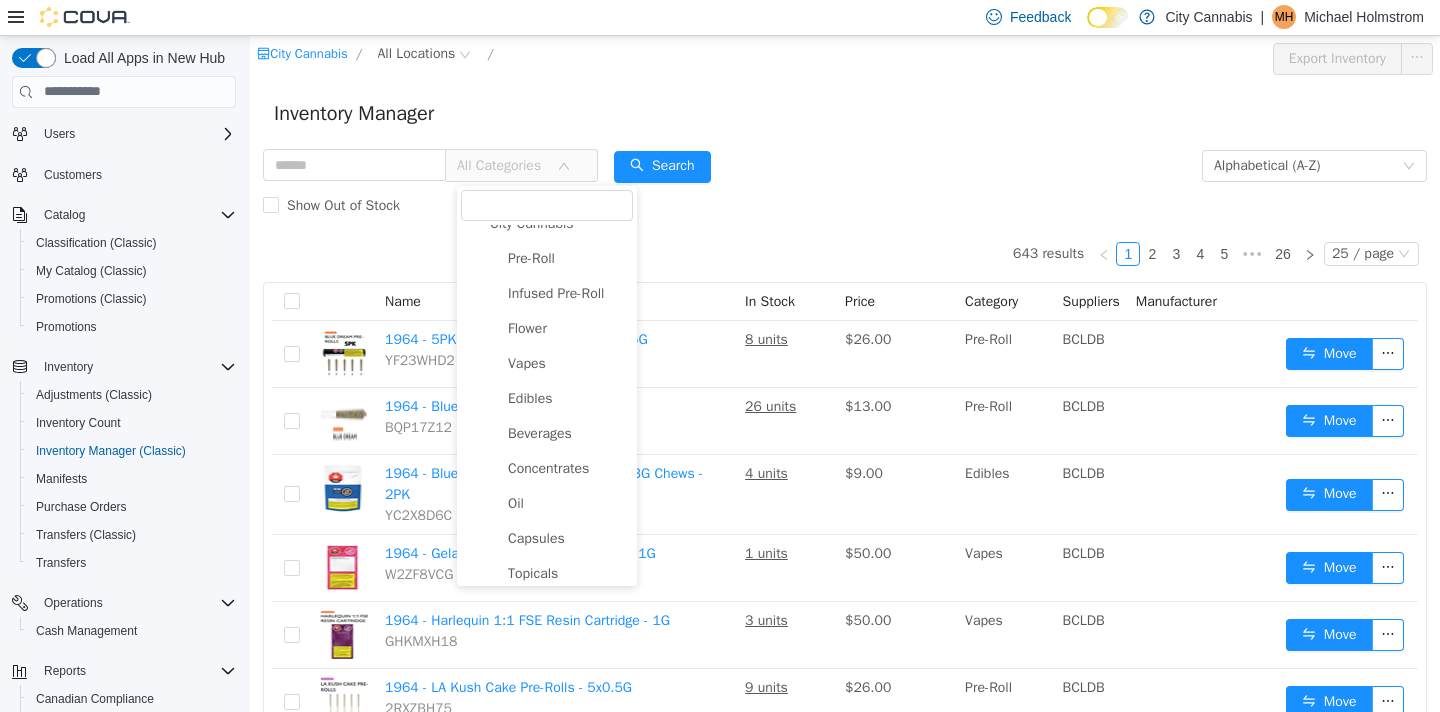 scroll, scrollTop: 0, scrollLeft: 0, axis: both 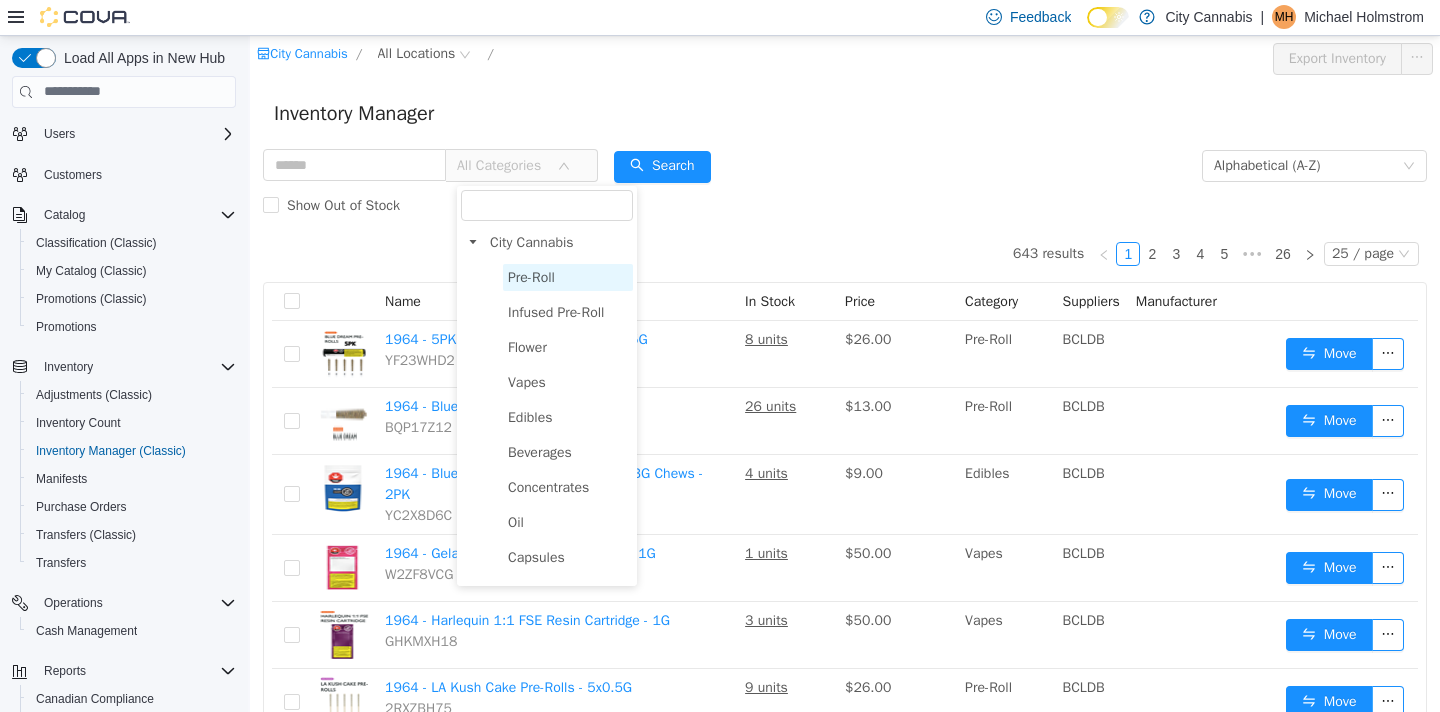 click on "Pre-Roll" at bounding box center (568, 276) 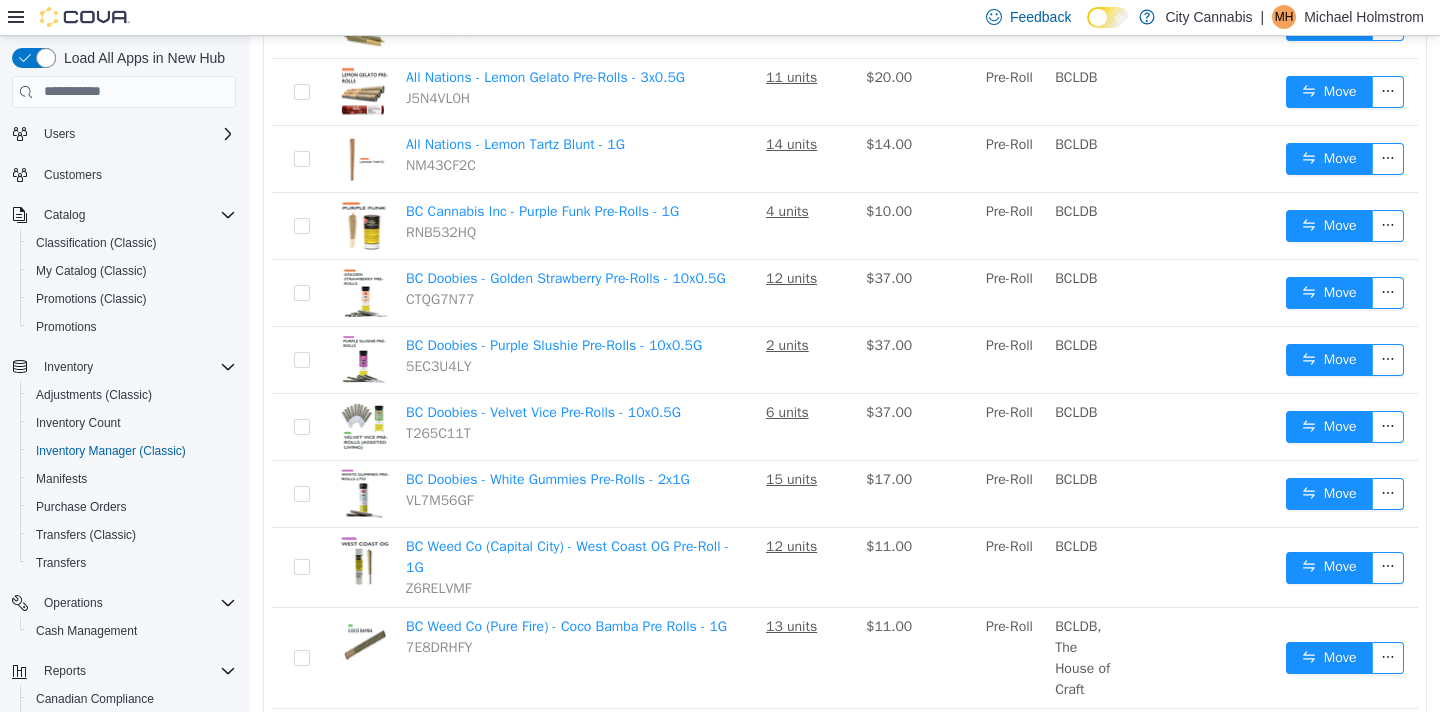 scroll, scrollTop: 733, scrollLeft: 0, axis: vertical 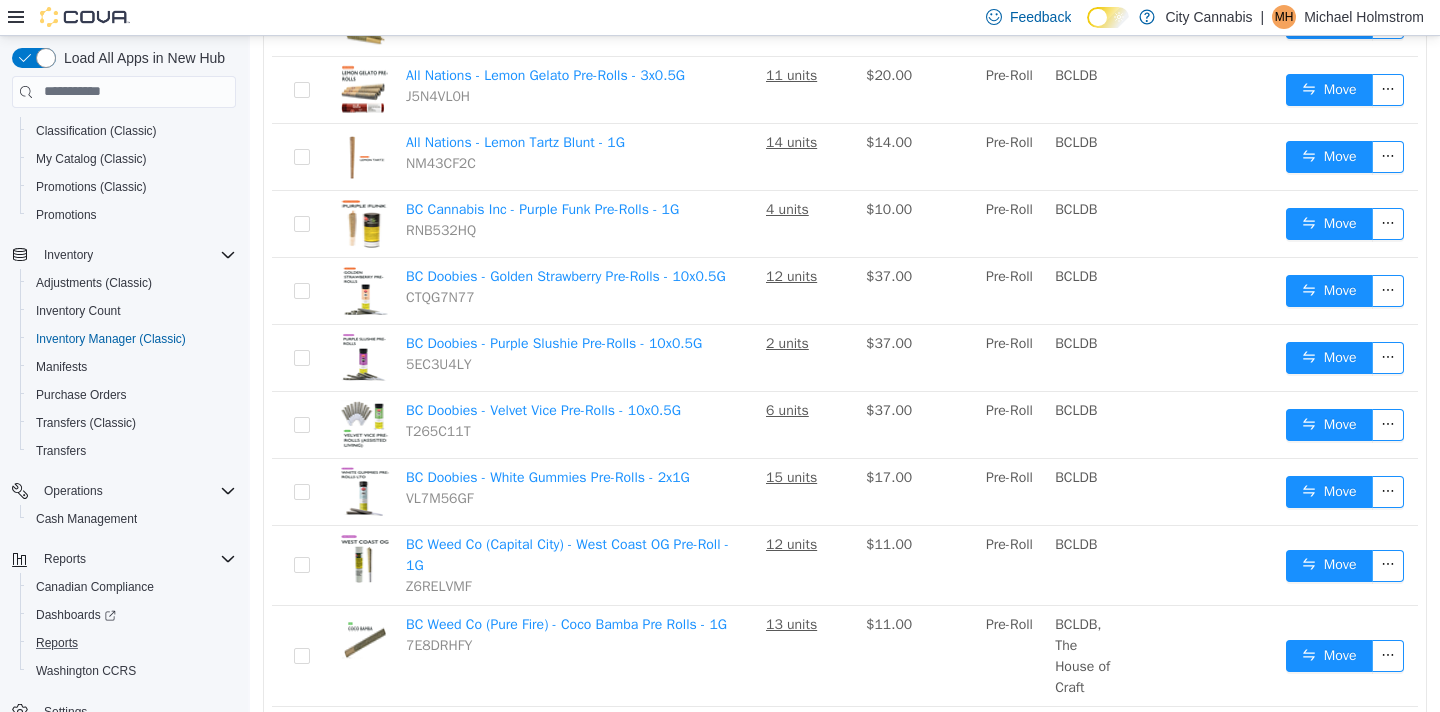 drag, startPoint x: 72, startPoint y: 629, endPoint x: 255, endPoint y: 538, distance: 204.3771 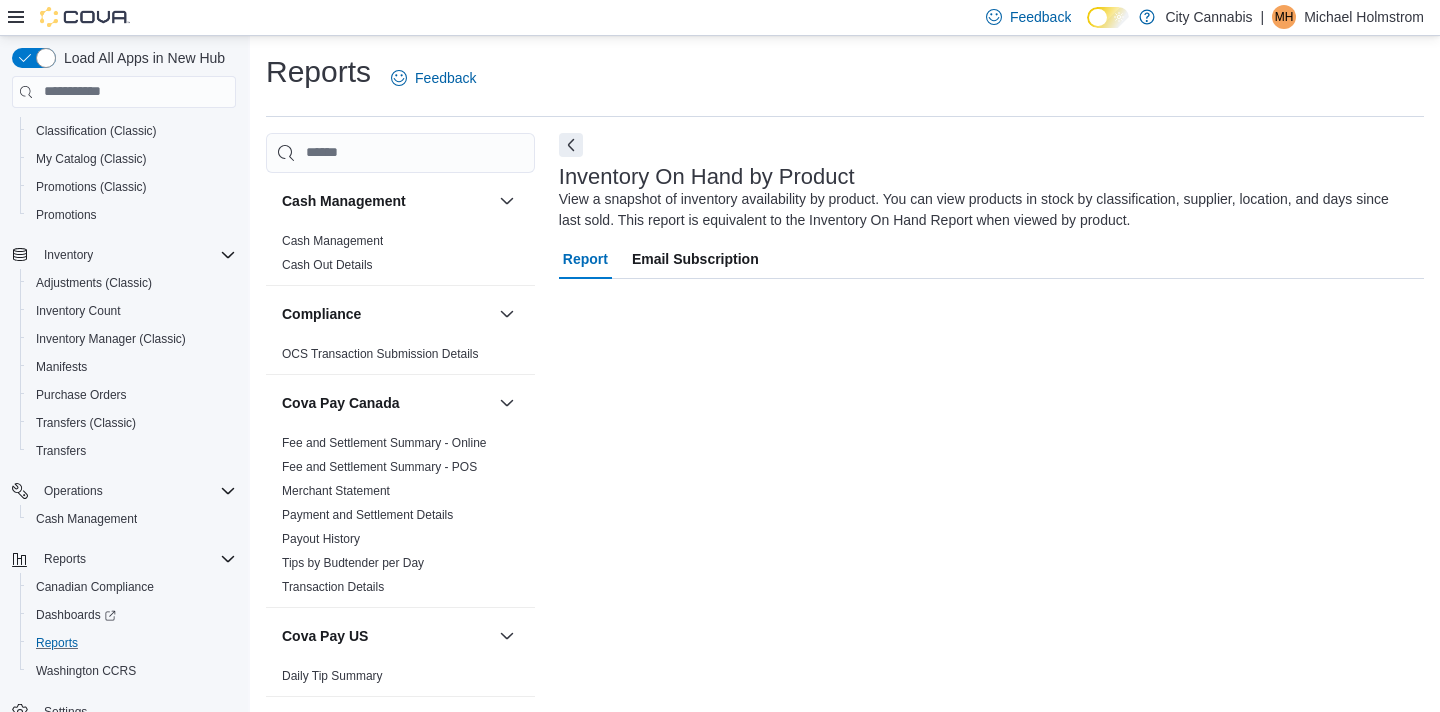 scroll, scrollTop: 8, scrollLeft: 0, axis: vertical 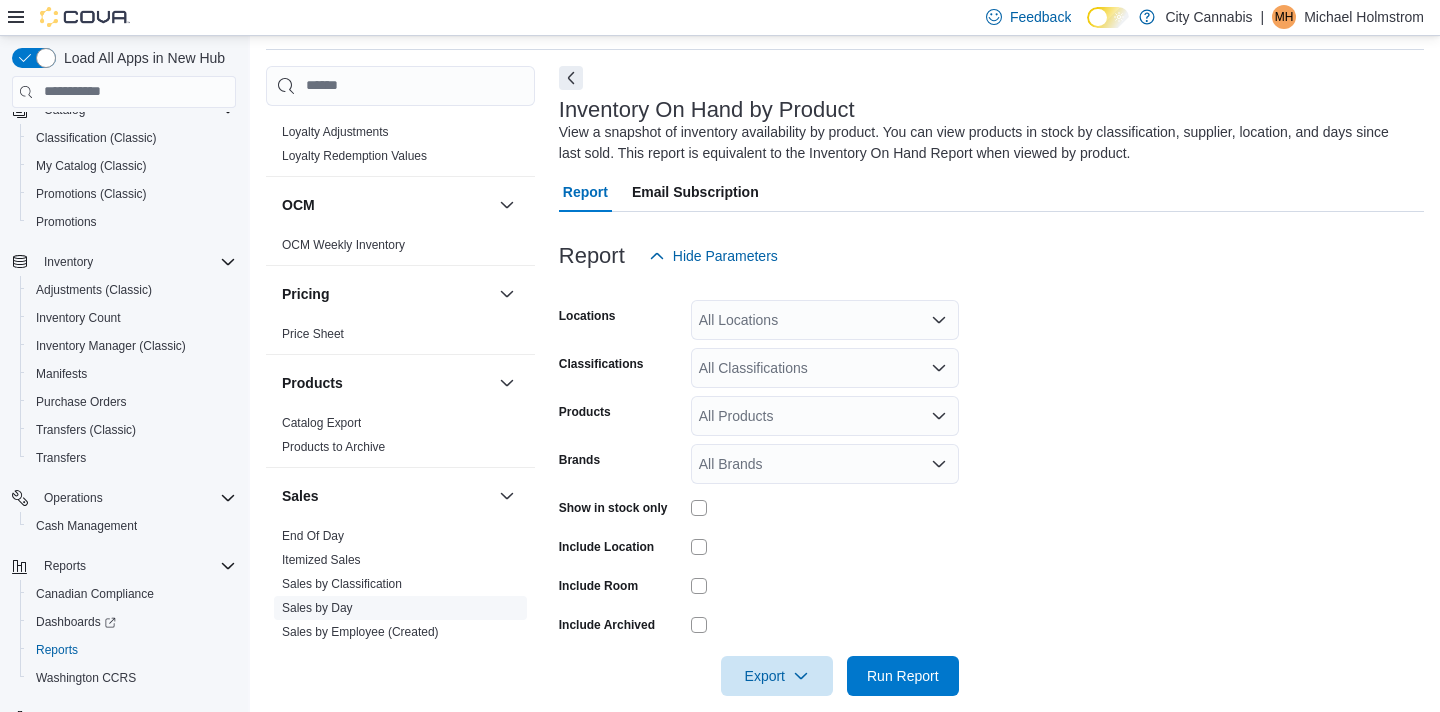 click on "Sales by Day" at bounding box center (317, 608) 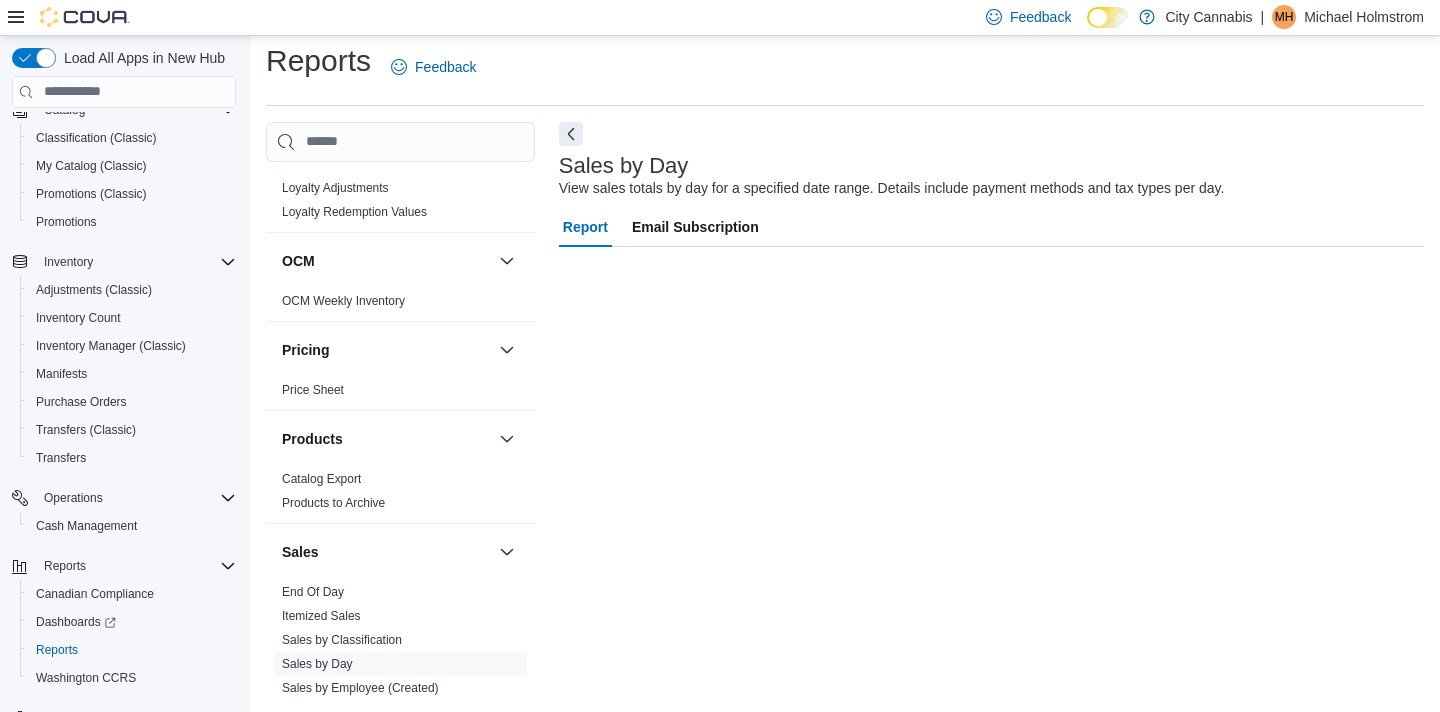 scroll, scrollTop: 11, scrollLeft: 0, axis: vertical 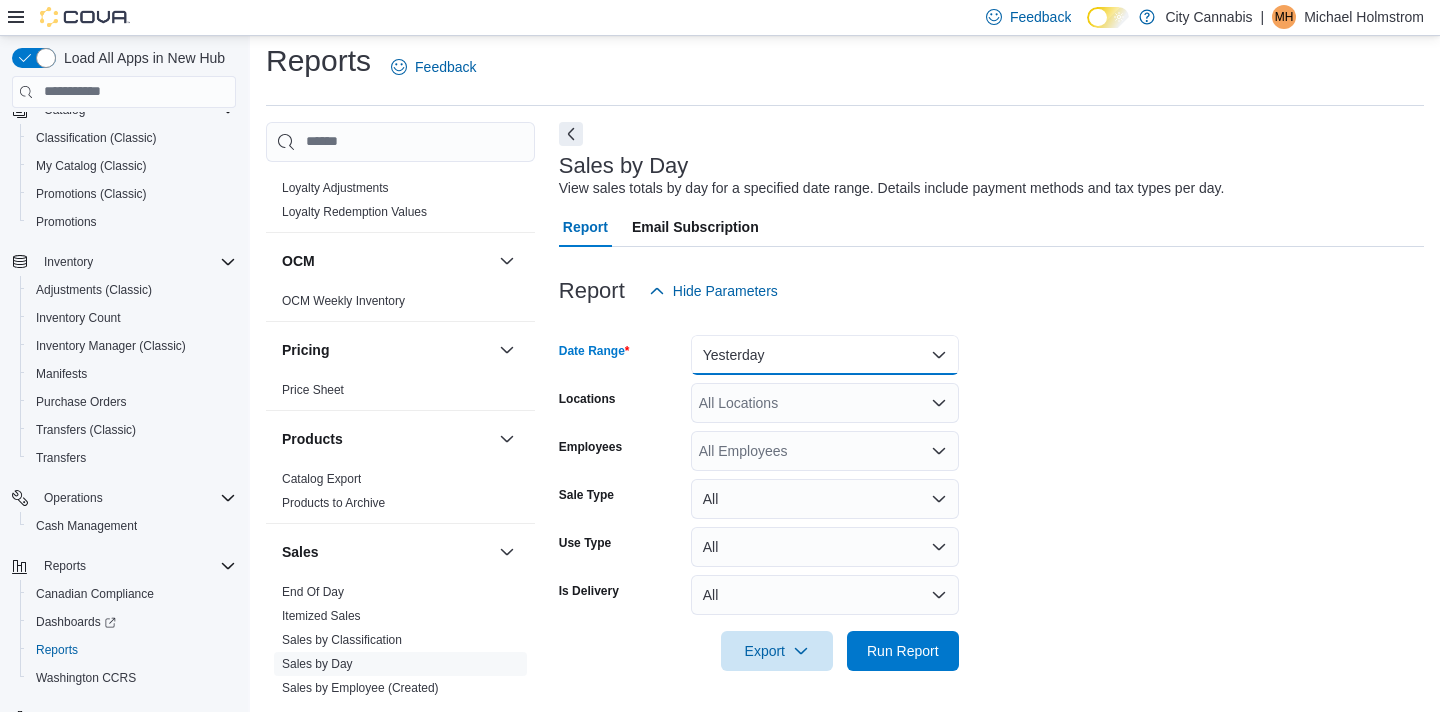 click on "Yesterday" at bounding box center [825, 355] 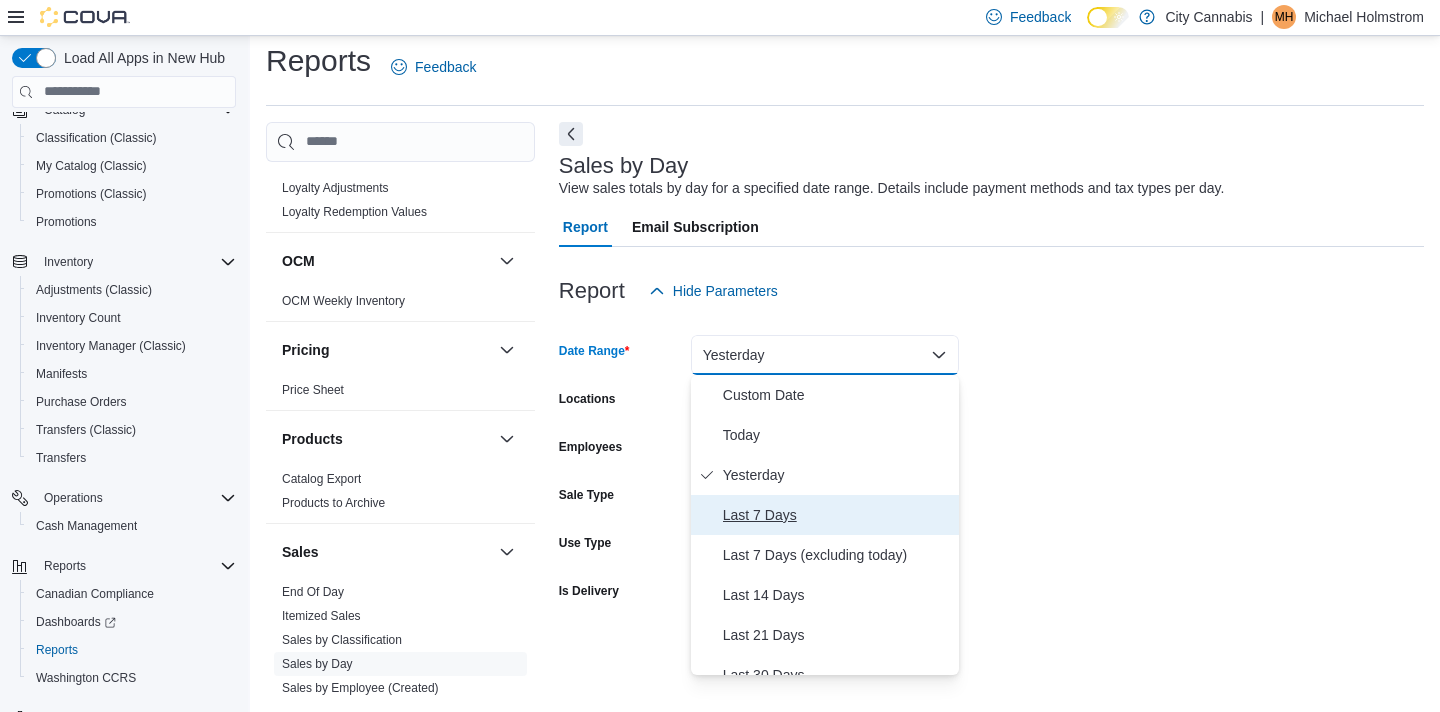 click on "Last 7 Days" at bounding box center (837, 515) 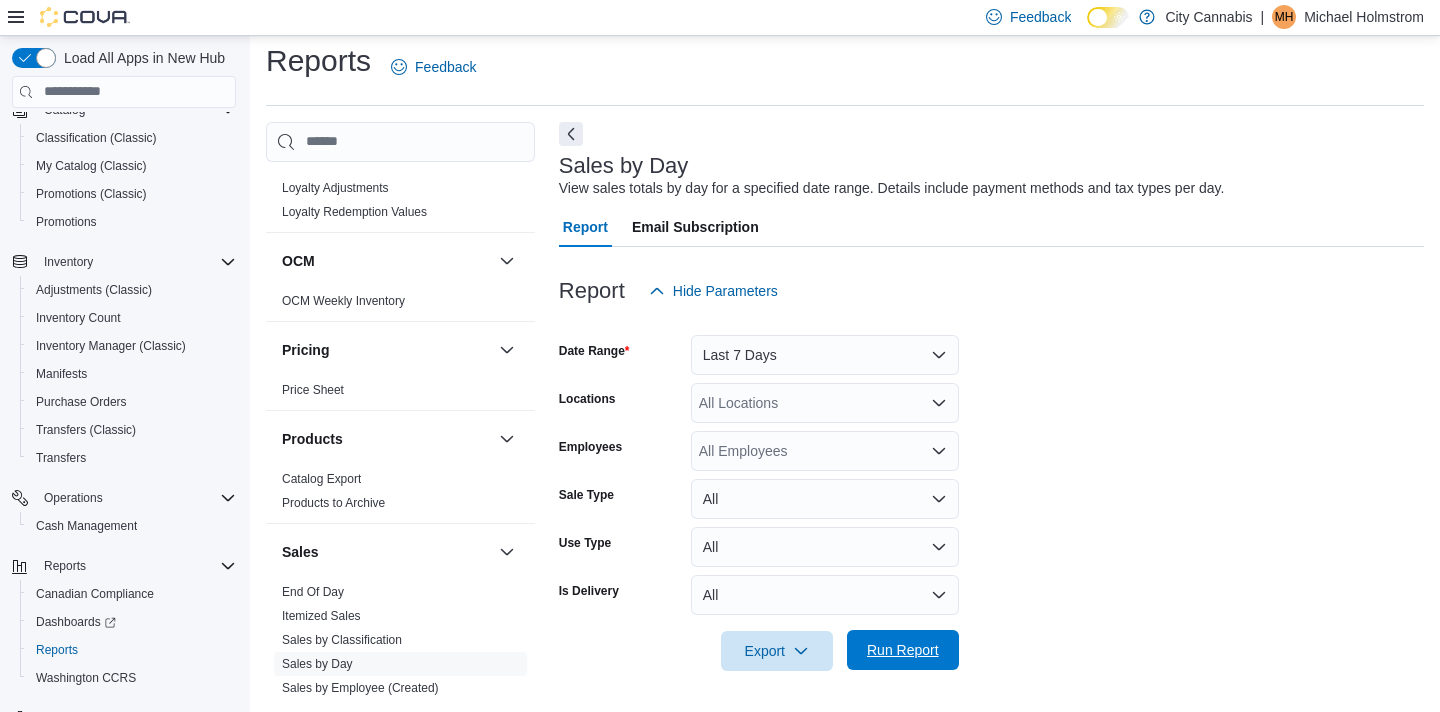 click on "Run Report" at bounding box center [903, 650] 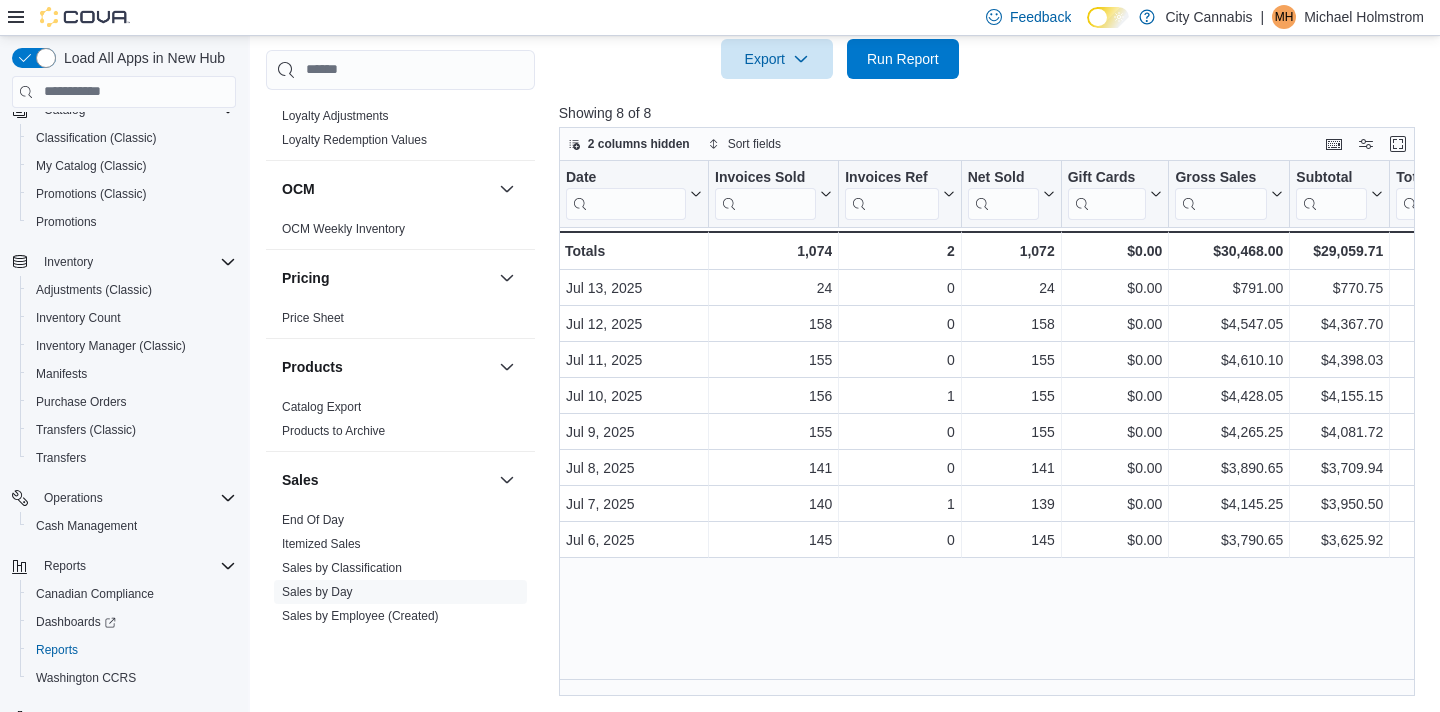 scroll, scrollTop: 603, scrollLeft: 0, axis: vertical 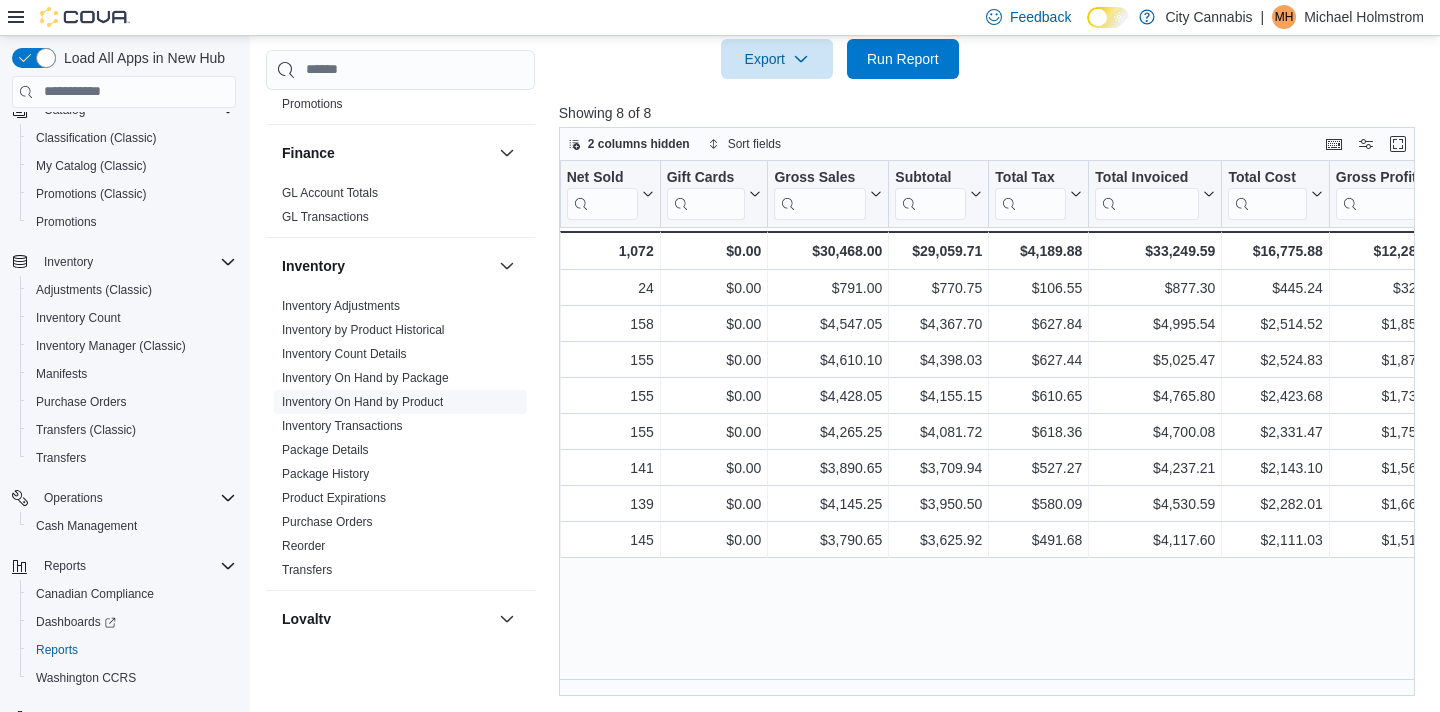click on "Inventory On Hand by Product" at bounding box center (362, 402) 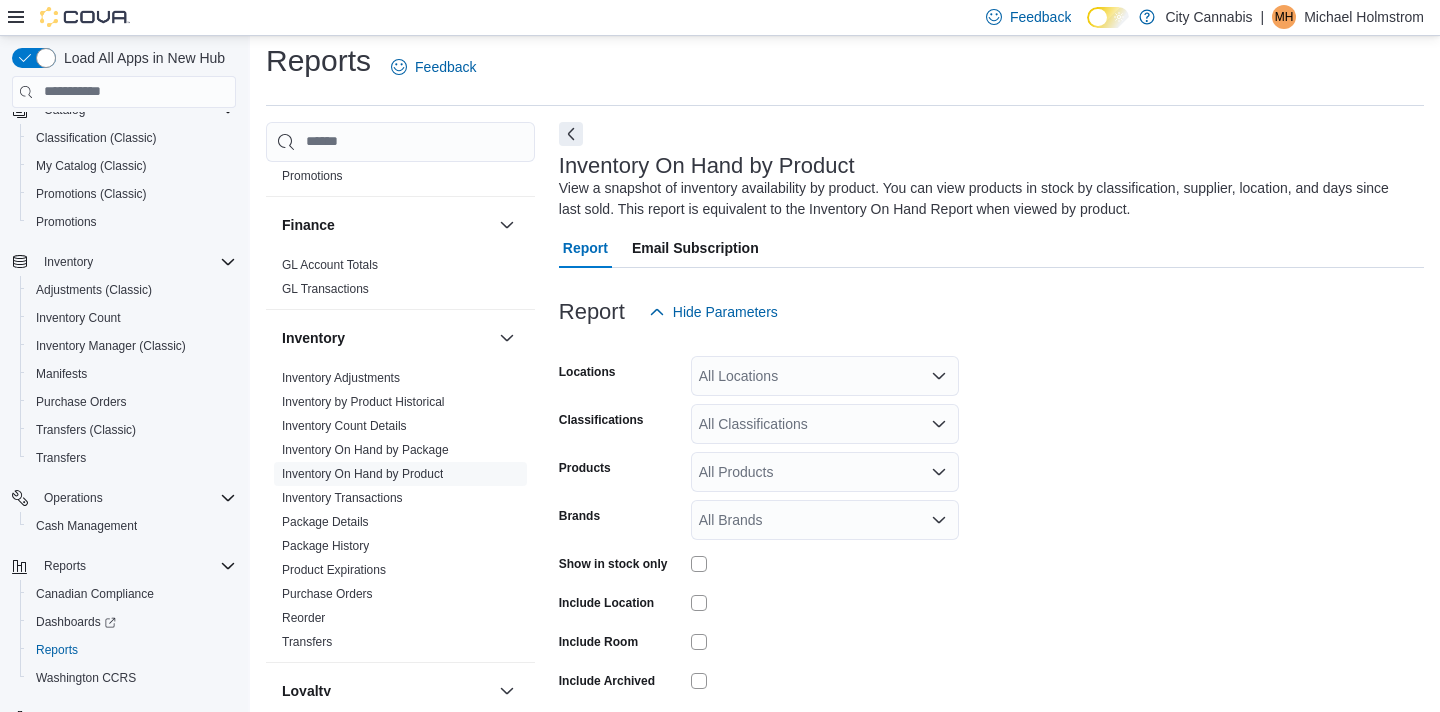 scroll, scrollTop: 67, scrollLeft: 0, axis: vertical 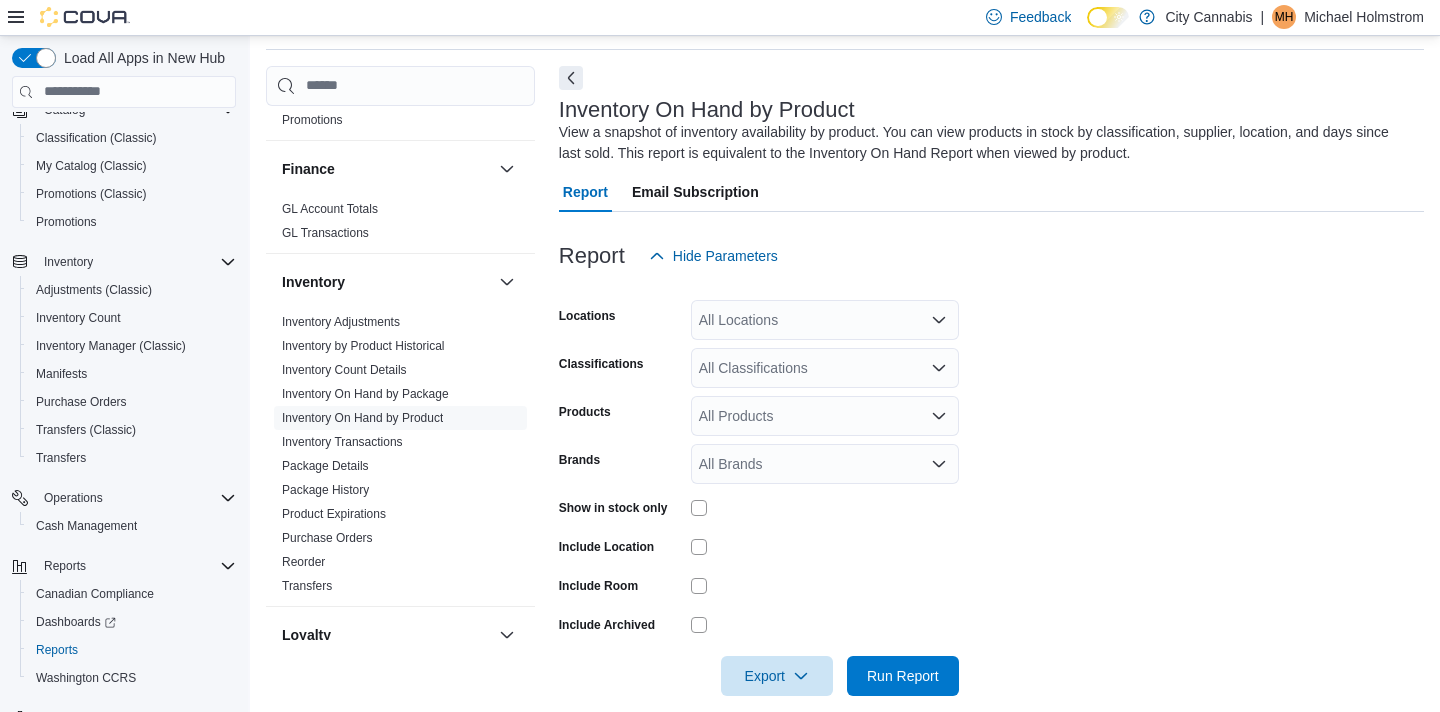 click on "All Classifications" at bounding box center (825, 368) 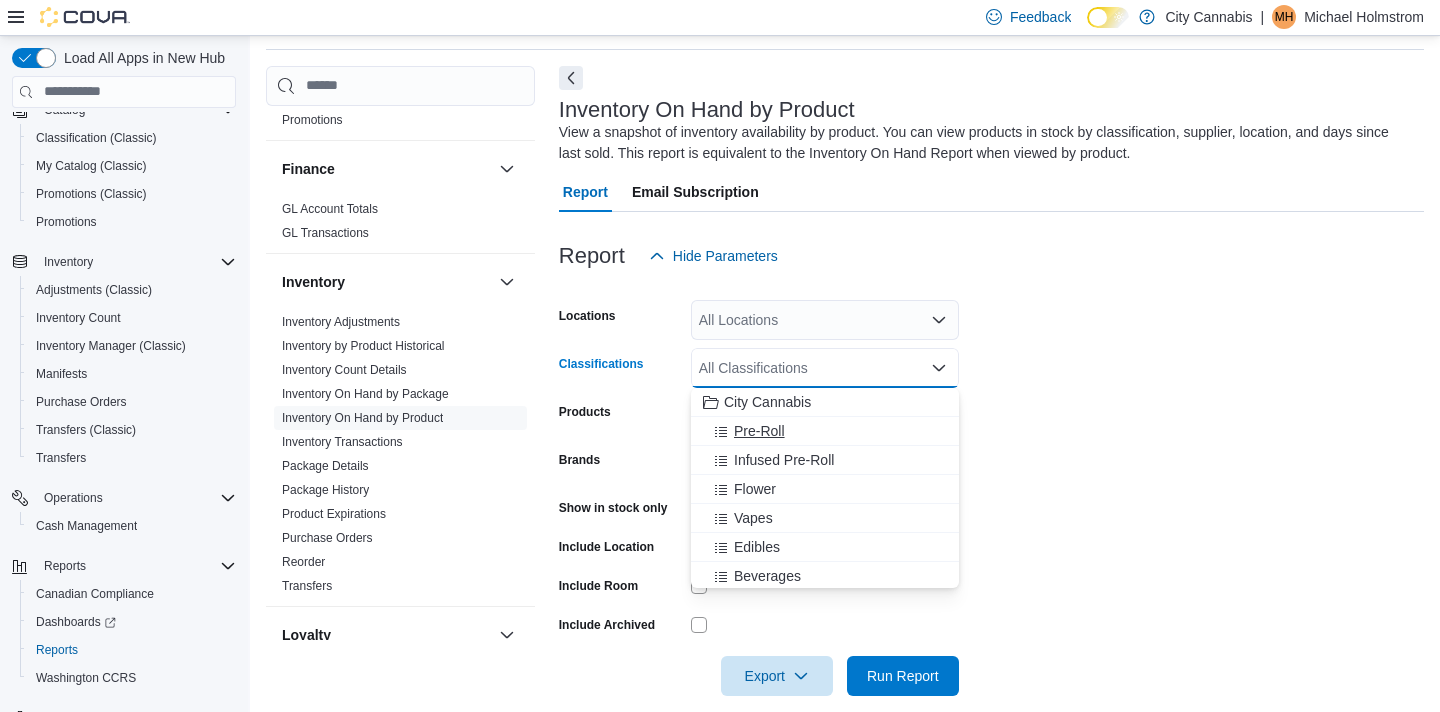 click on "Pre-Roll" at bounding box center [825, 431] 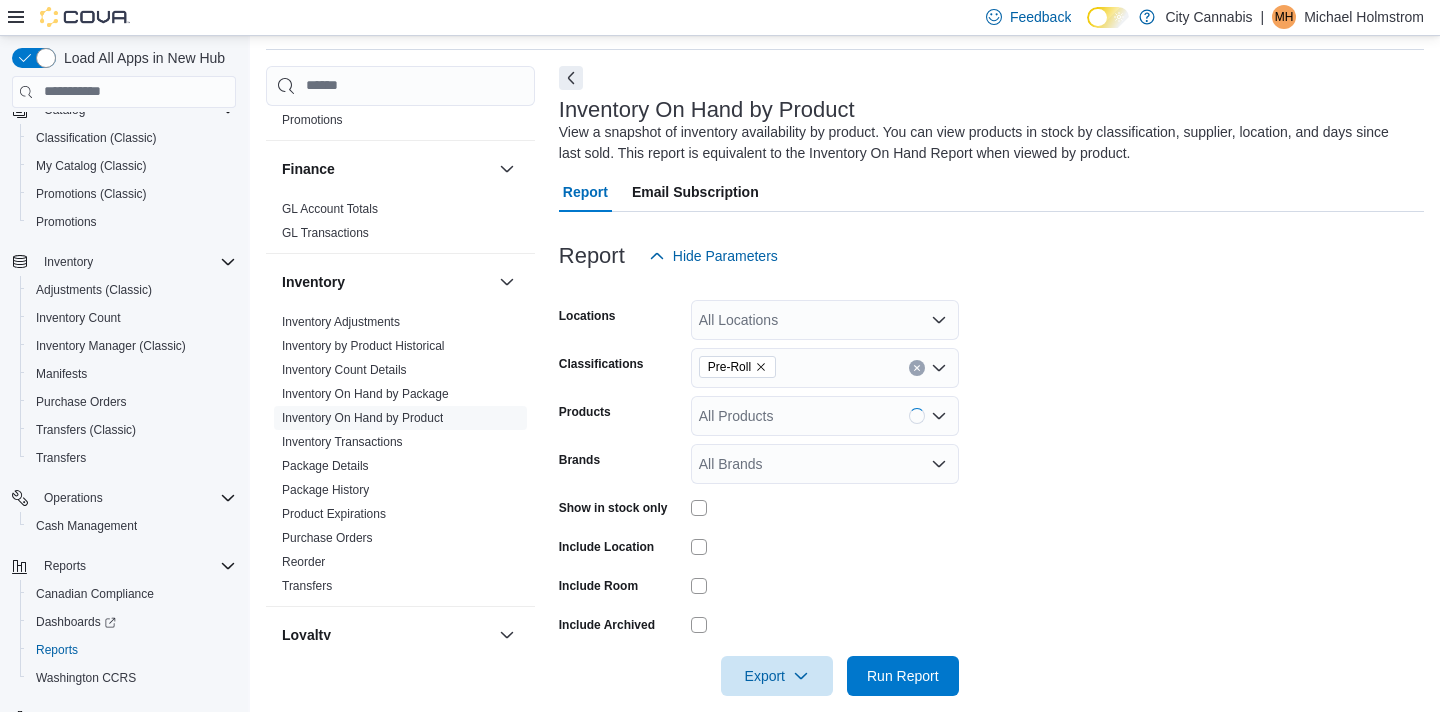 click on "Show in stock only" at bounding box center [613, 508] 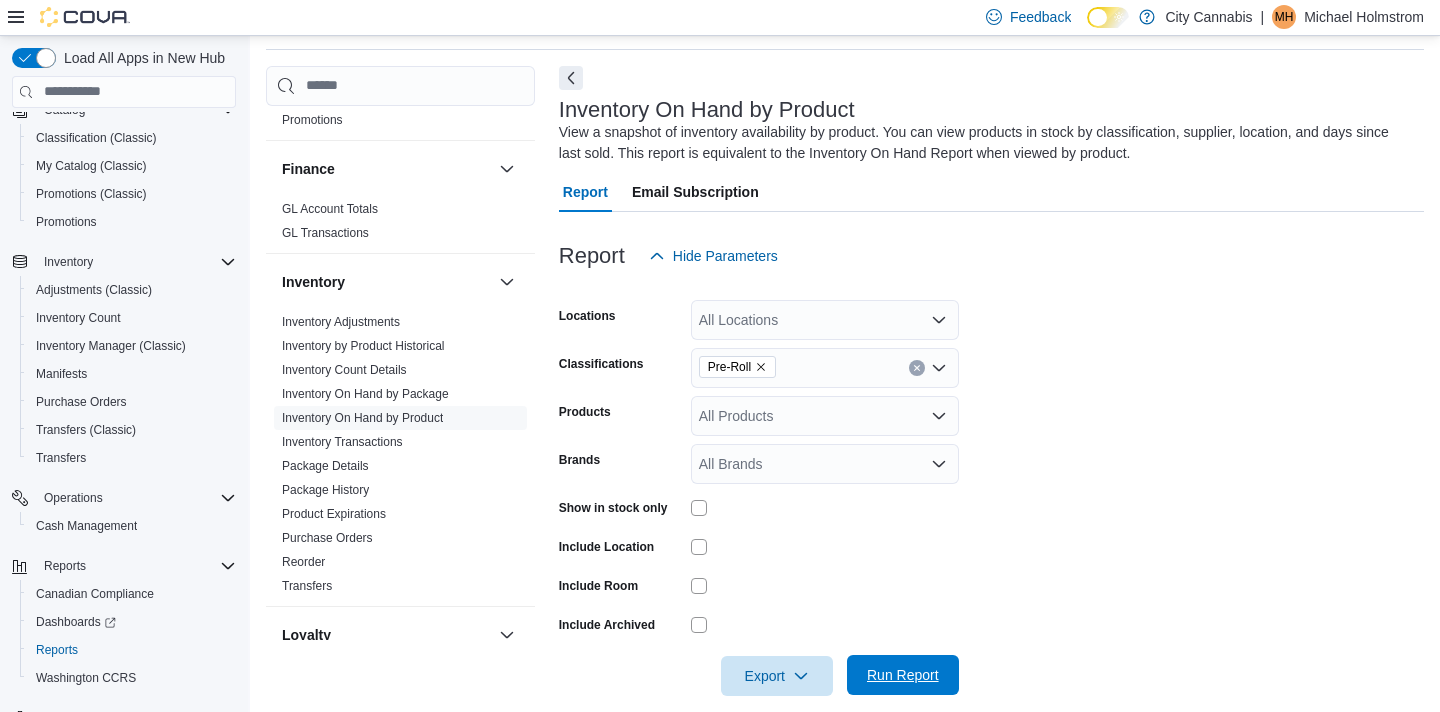click on "Run Report" at bounding box center [903, 675] 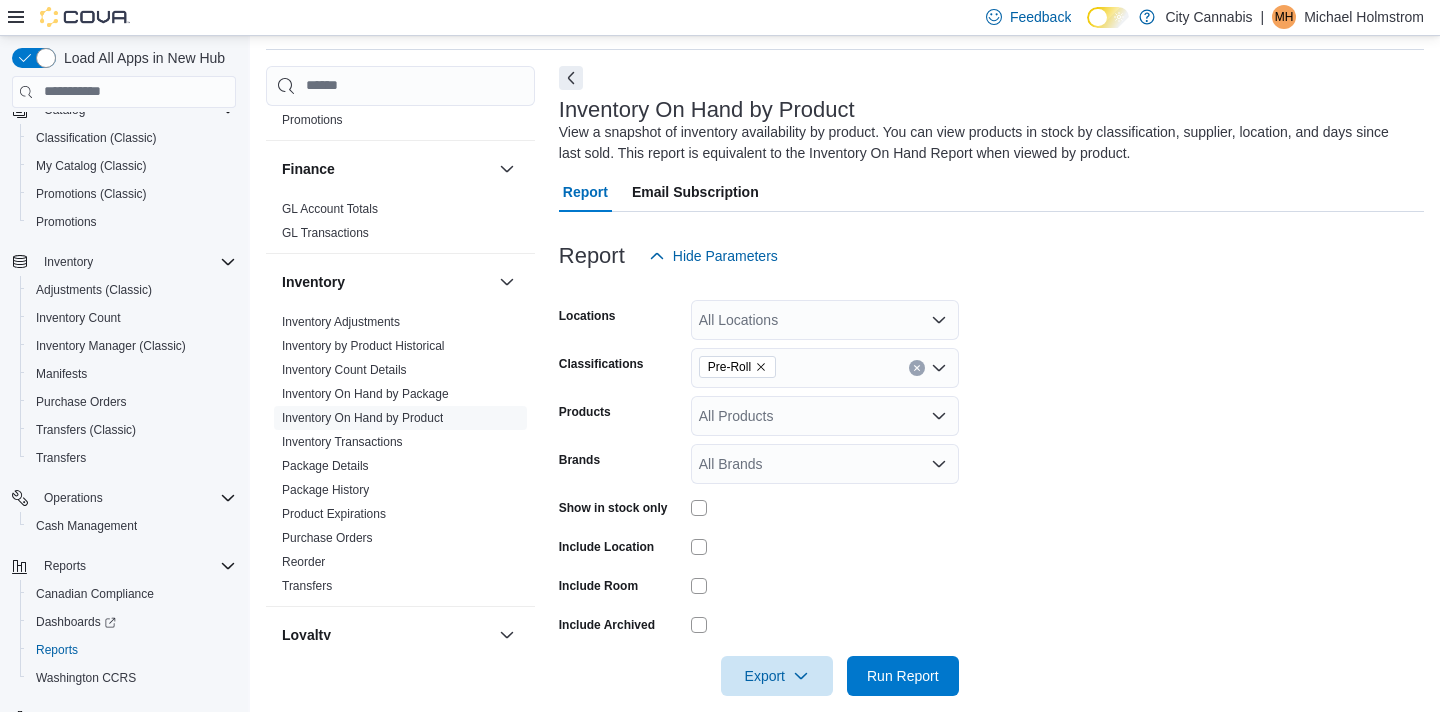 scroll, scrollTop: 684, scrollLeft: 0, axis: vertical 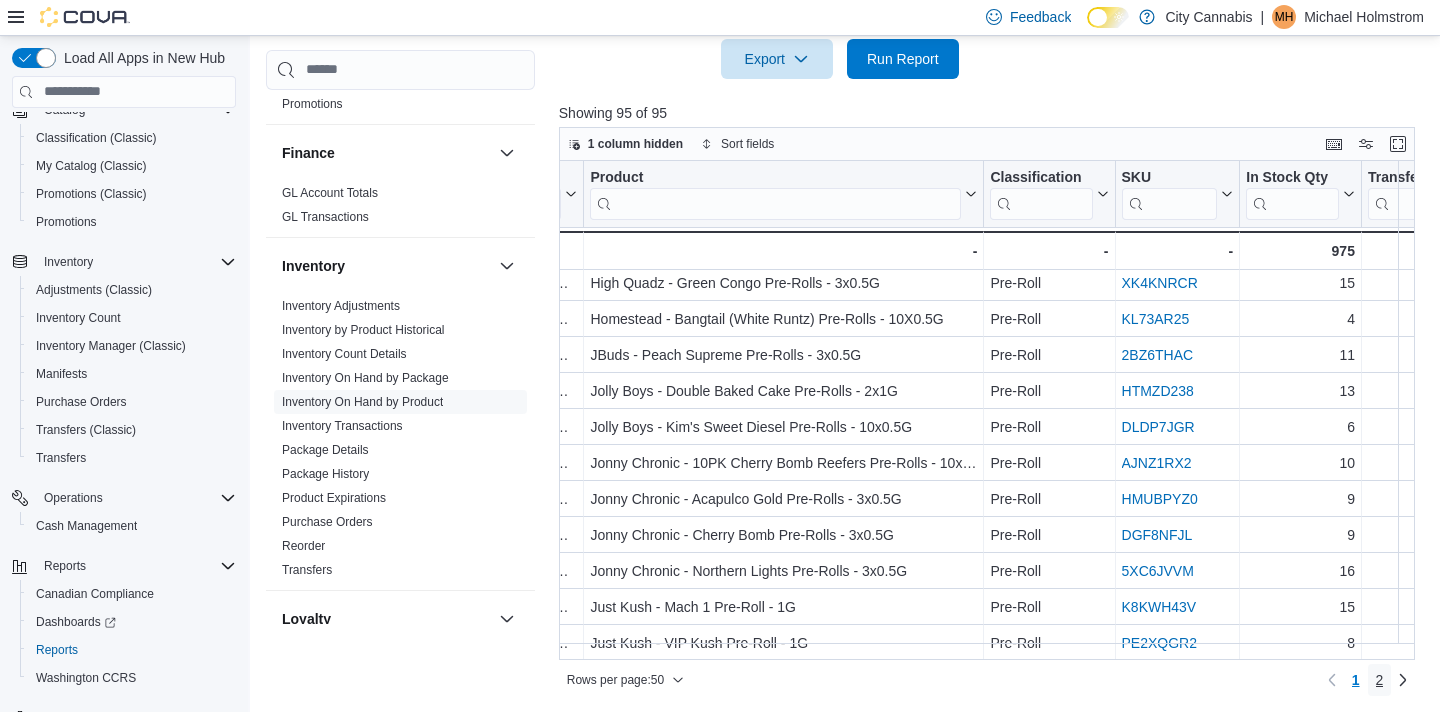 click on "2" at bounding box center [1380, 680] 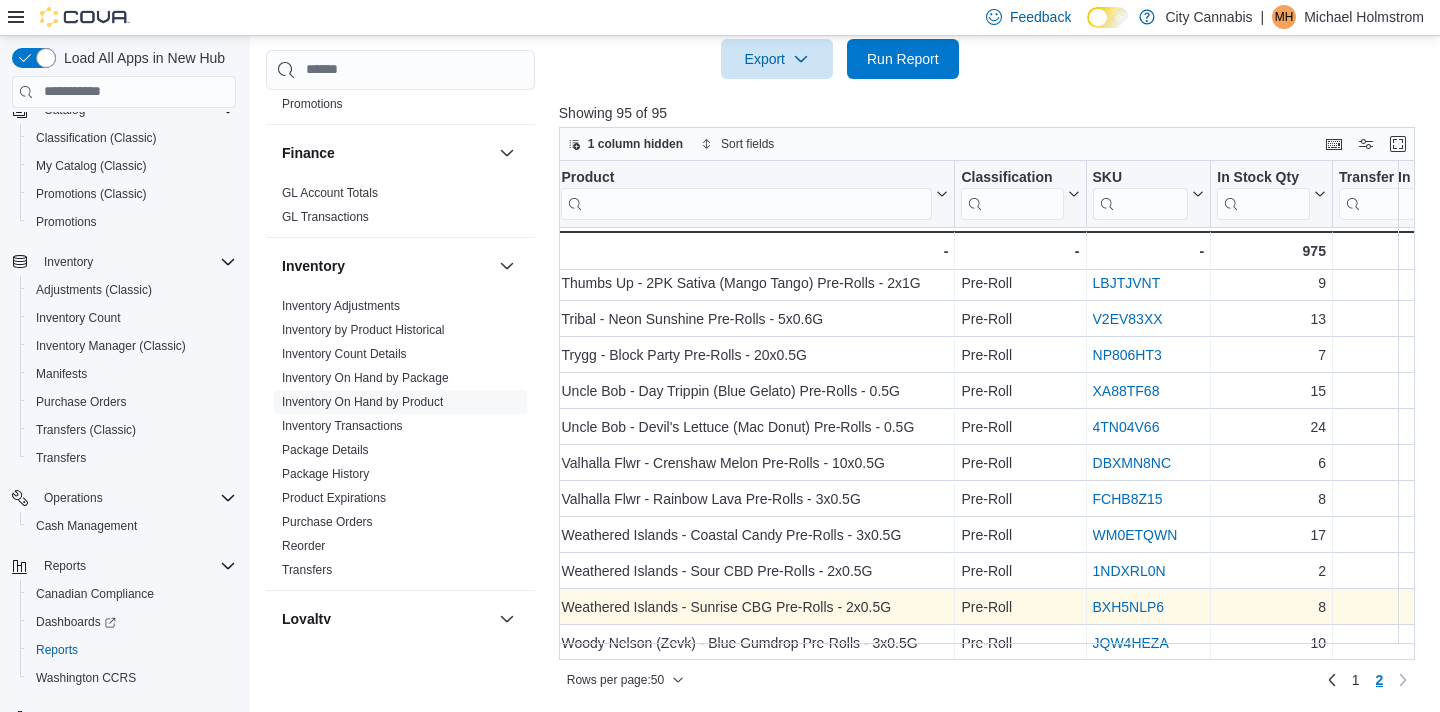 scroll, scrollTop: 1245, scrollLeft: 136, axis: both 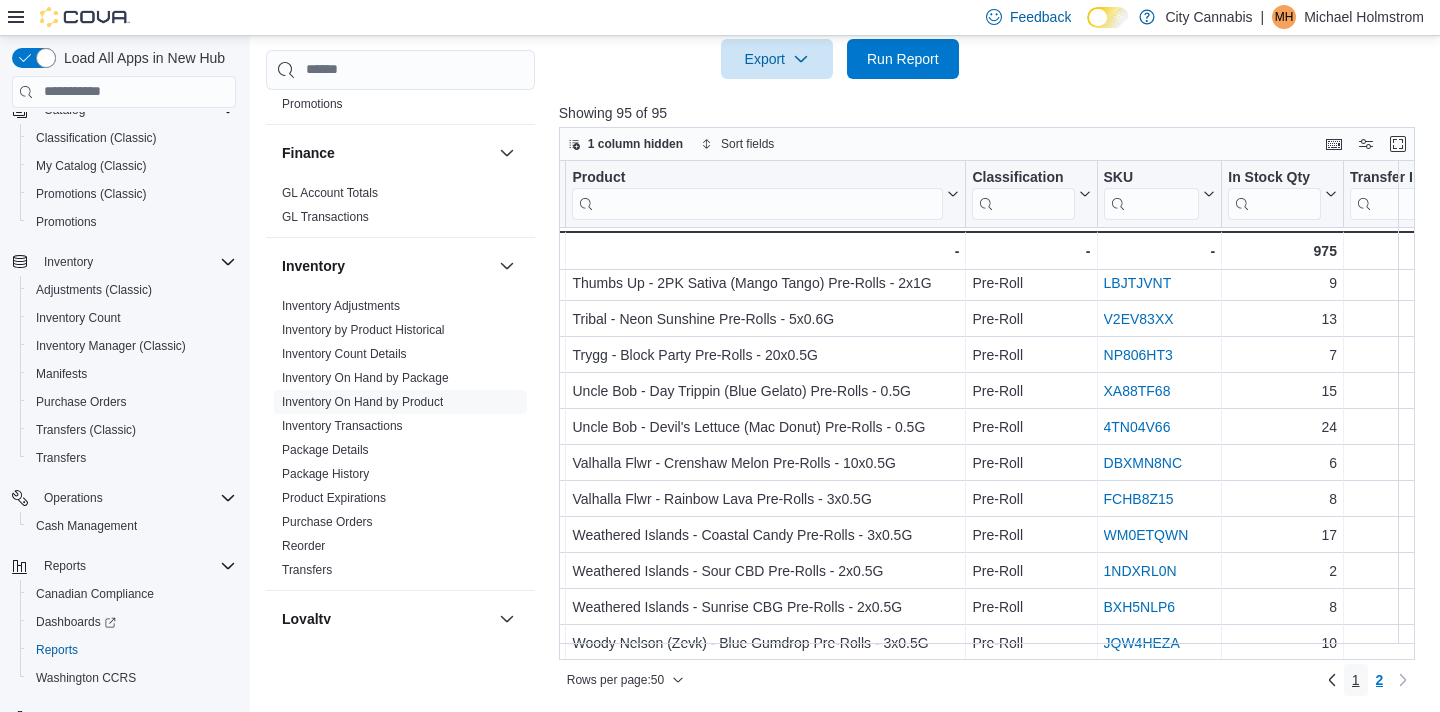 click on "1" at bounding box center [1356, 680] 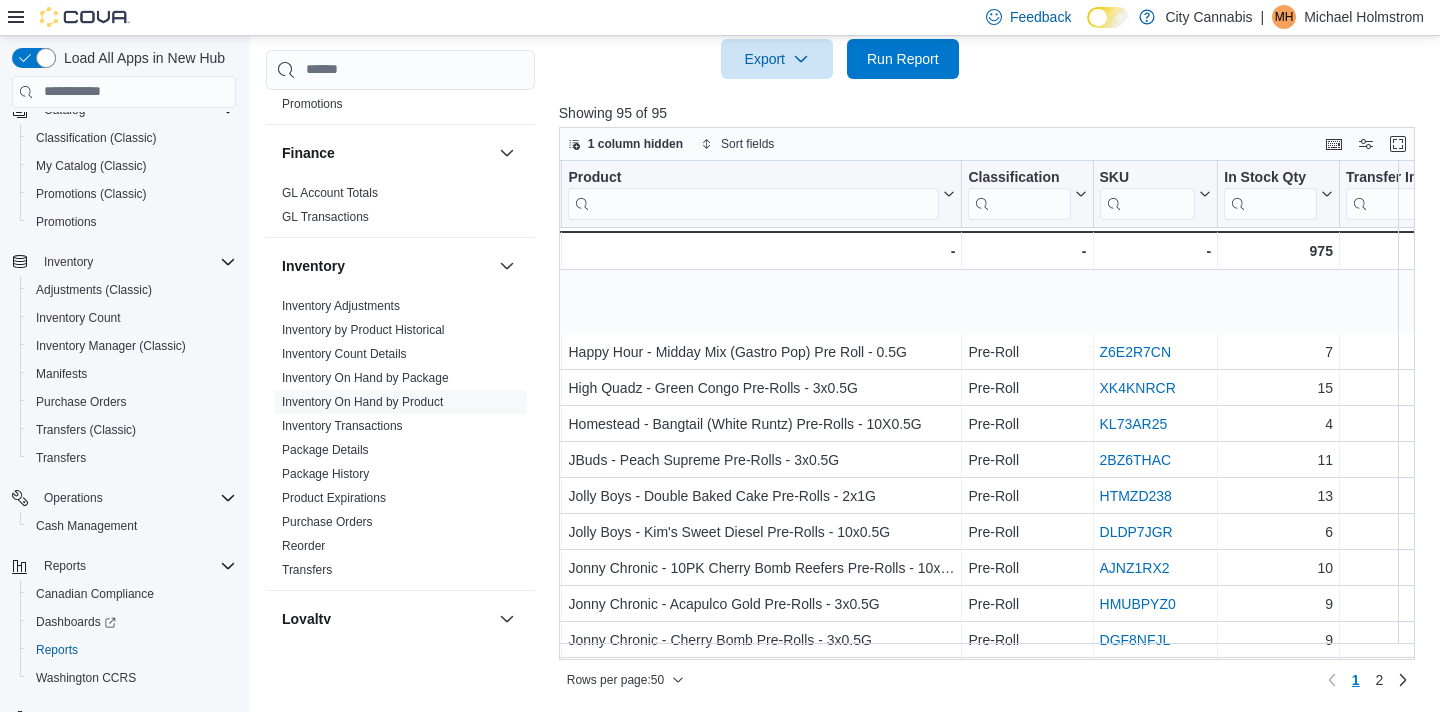 scroll, scrollTop: 1425, scrollLeft: 140, axis: both 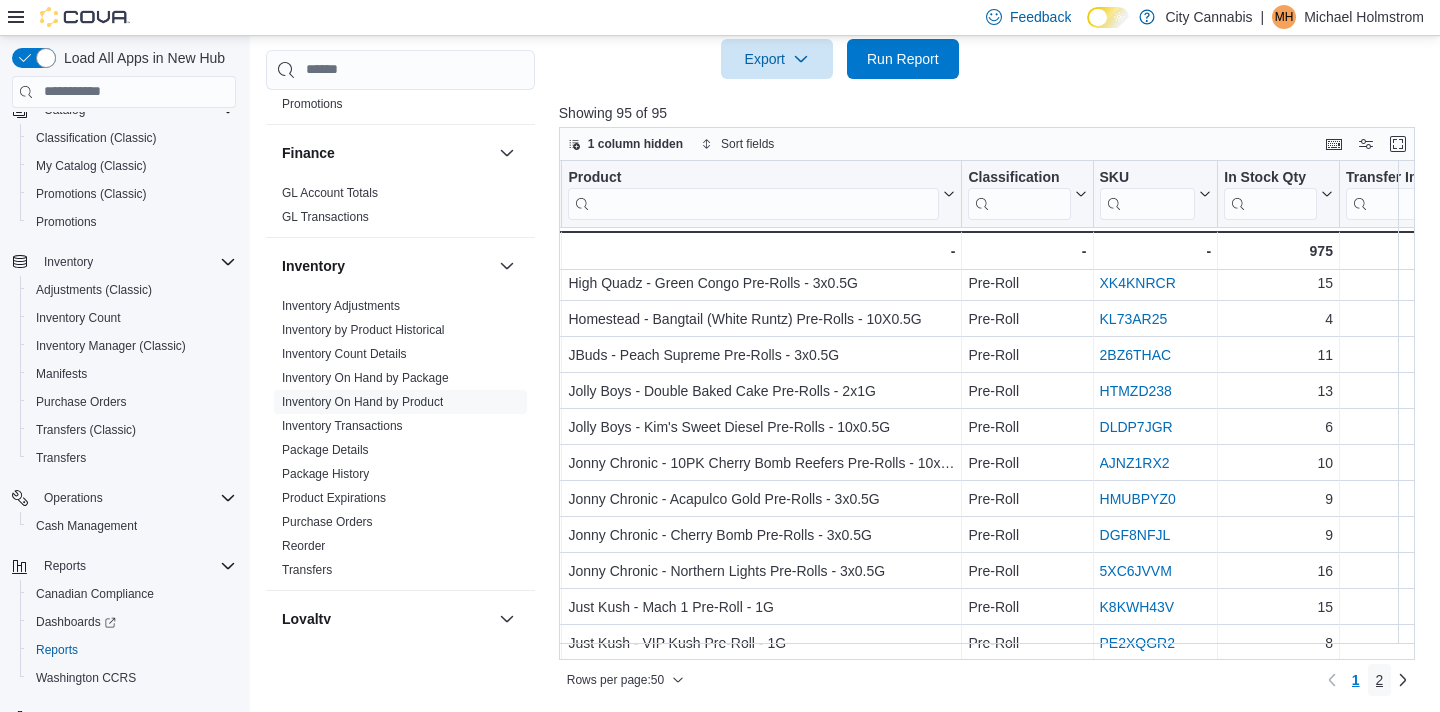 click on "2" at bounding box center (1380, 680) 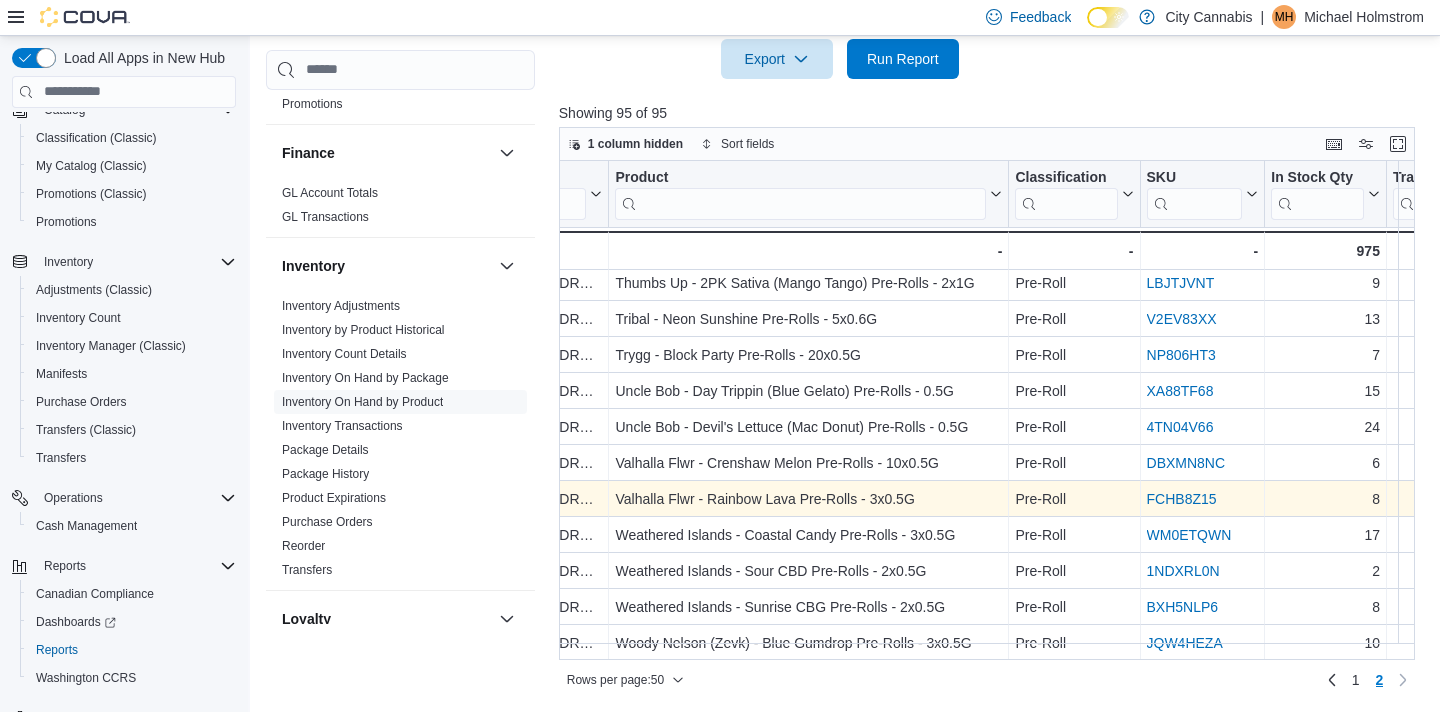 scroll, scrollTop: 1245, scrollLeft: 93, axis: both 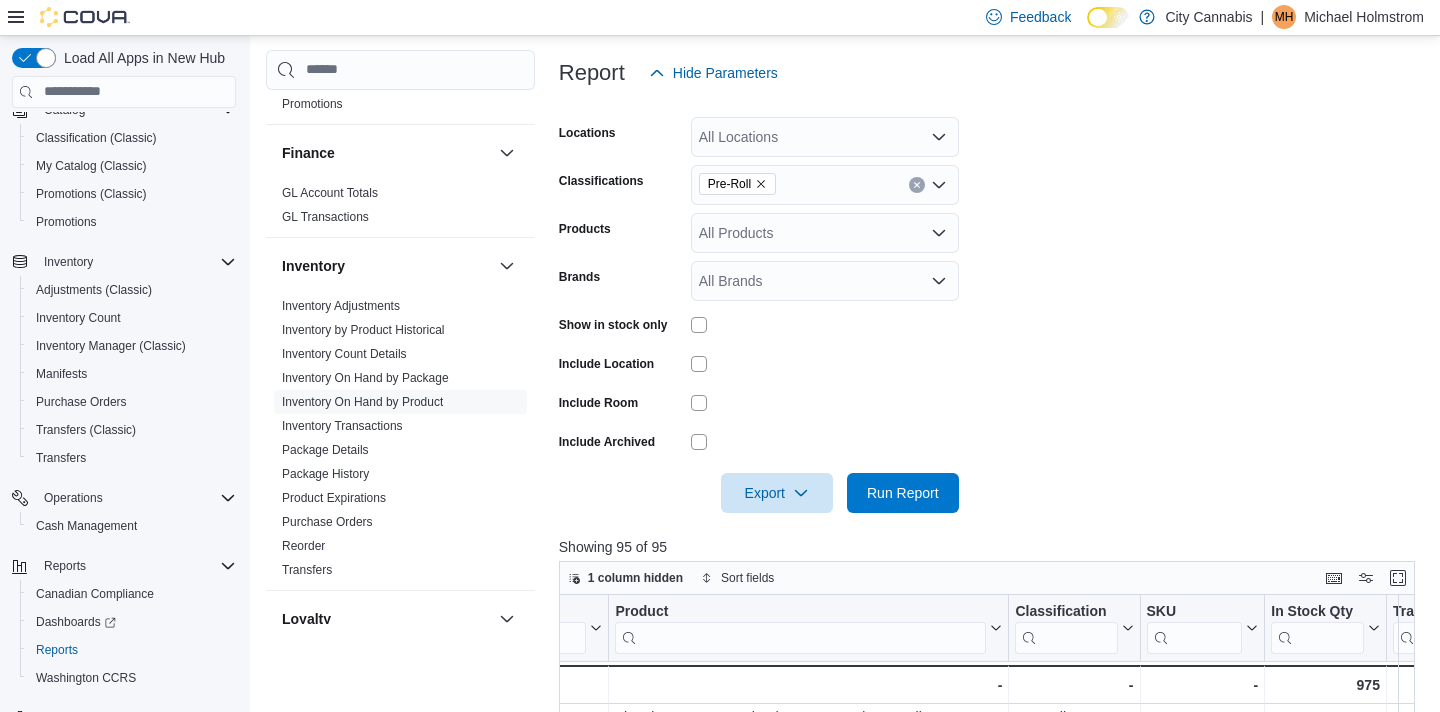 click 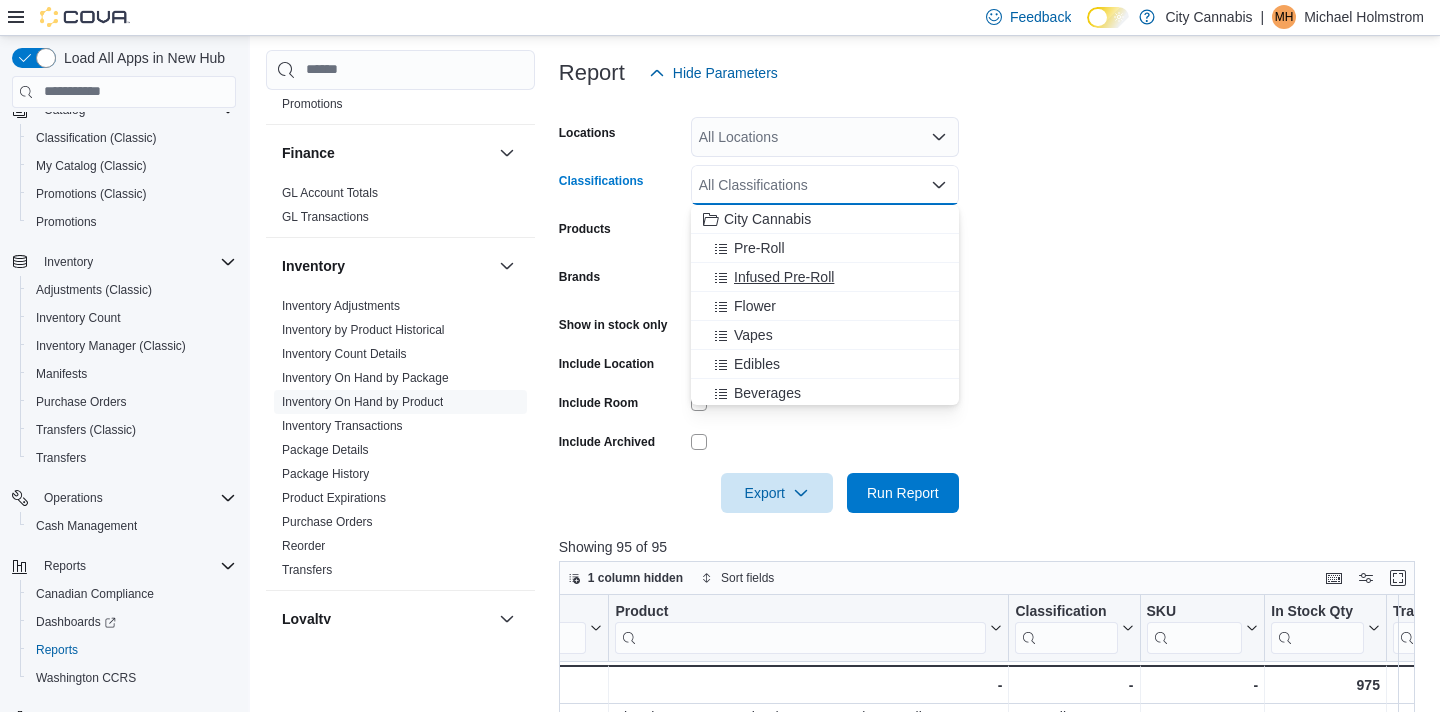 click on "Infused Pre-Roll" at bounding box center (825, 277) 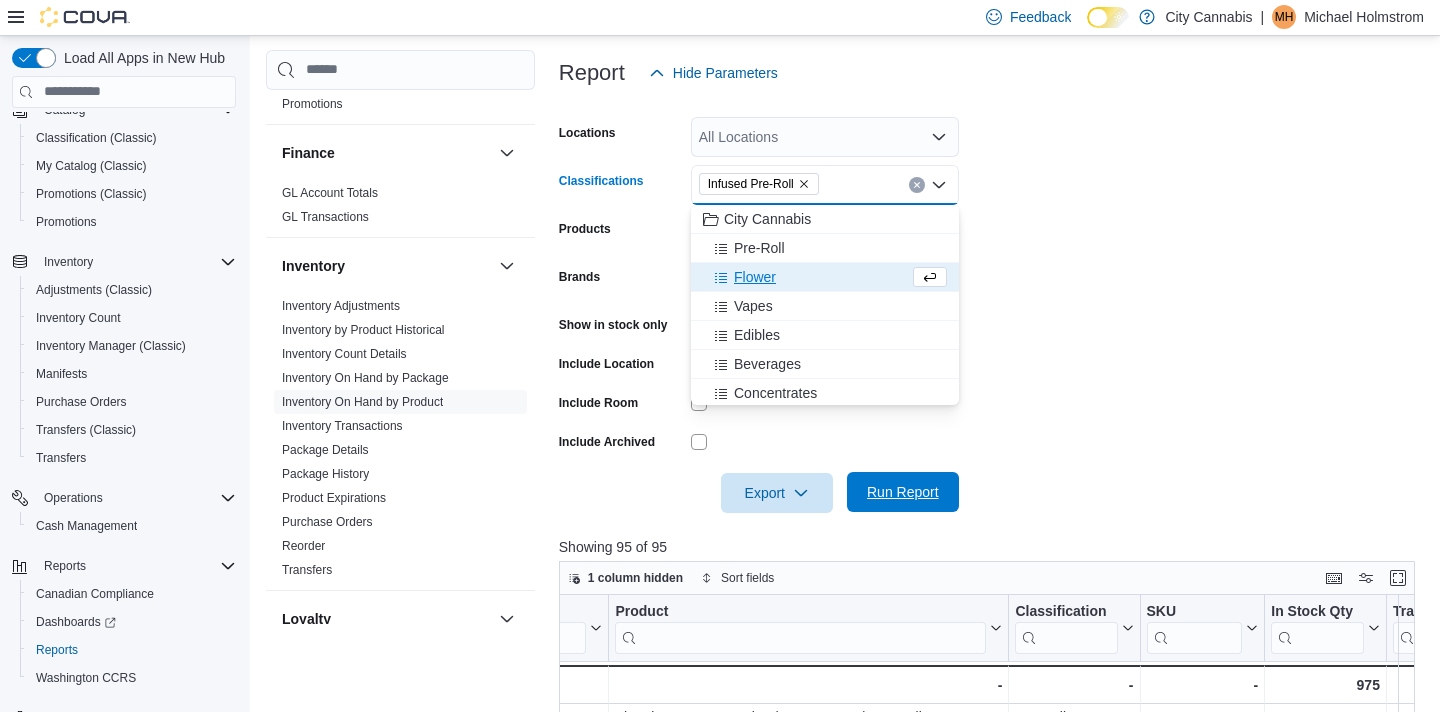 click on "Run Report" at bounding box center (903, 492) 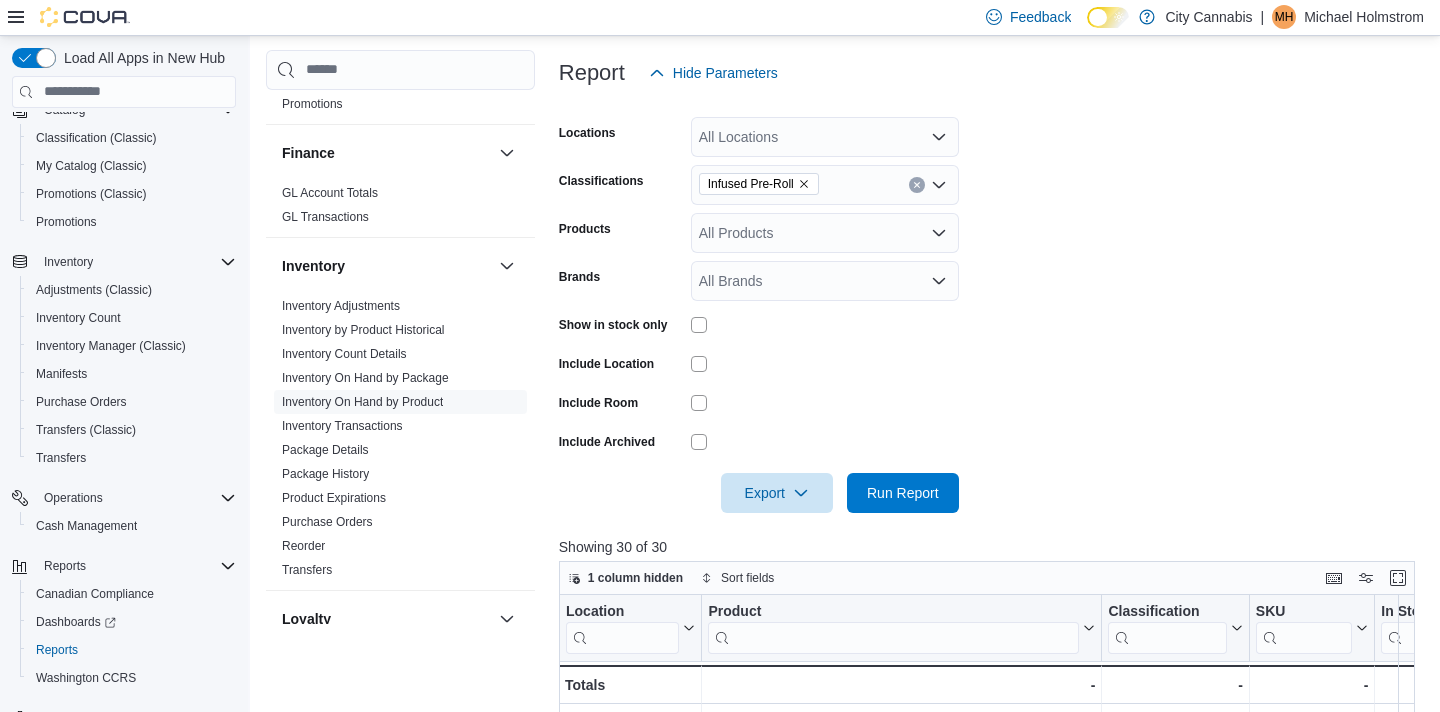scroll, scrollTop: 684, scrollLeft: 0, axis: vertical 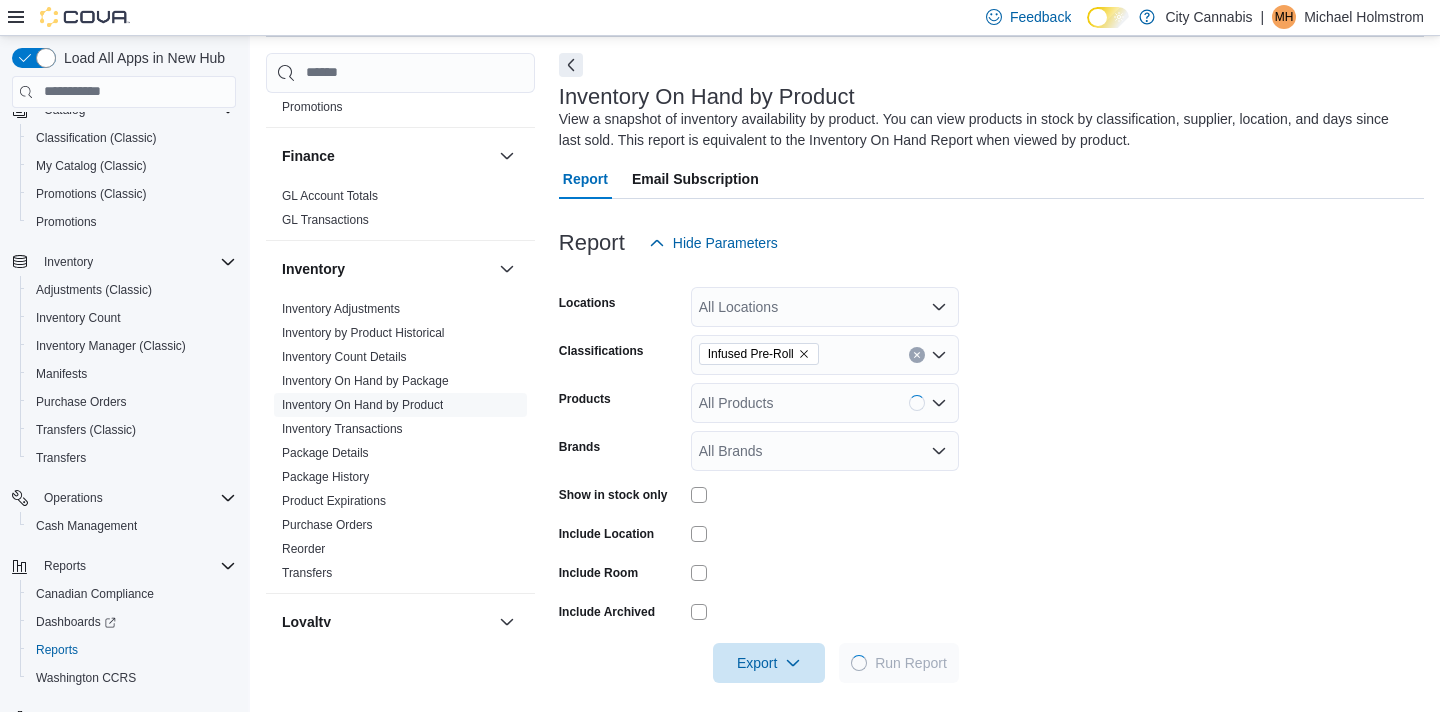 click 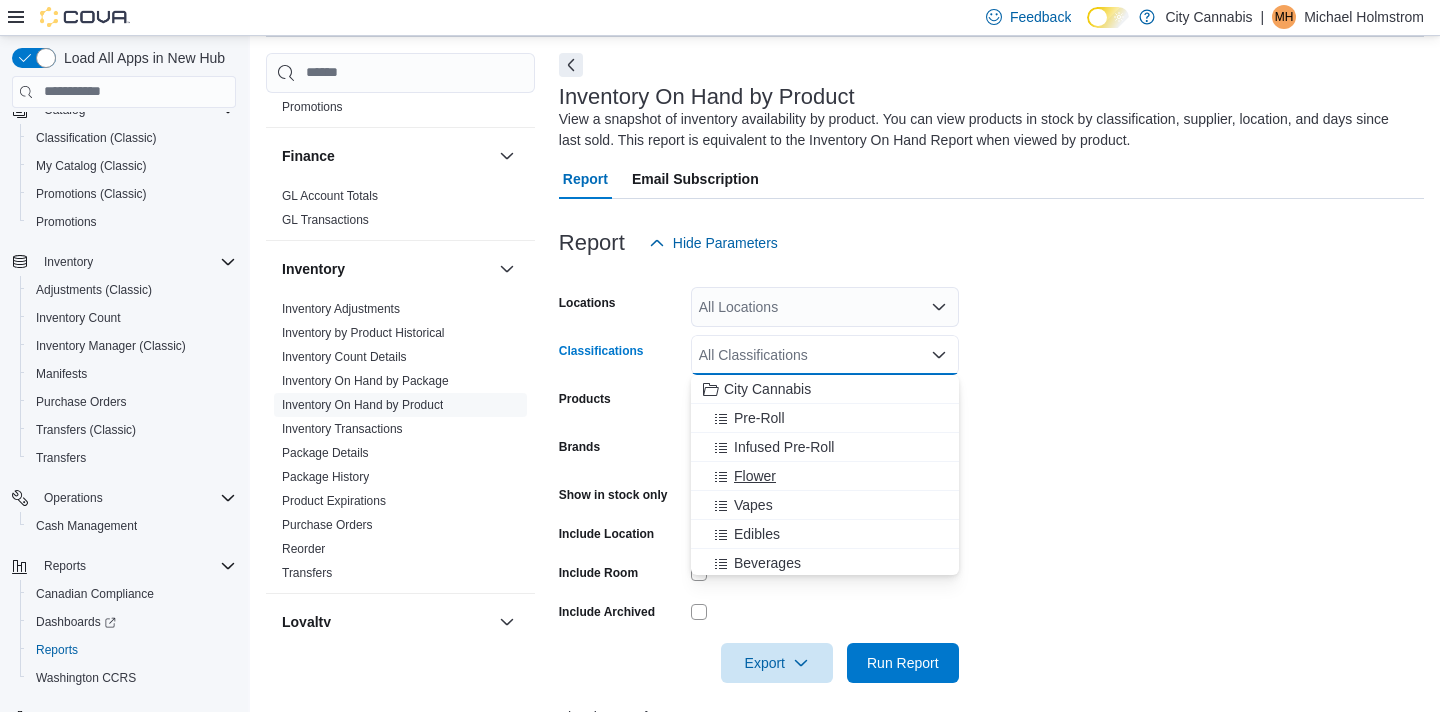 scroll, scrollTop: 36, scrollLeft: 0, axis: vertical 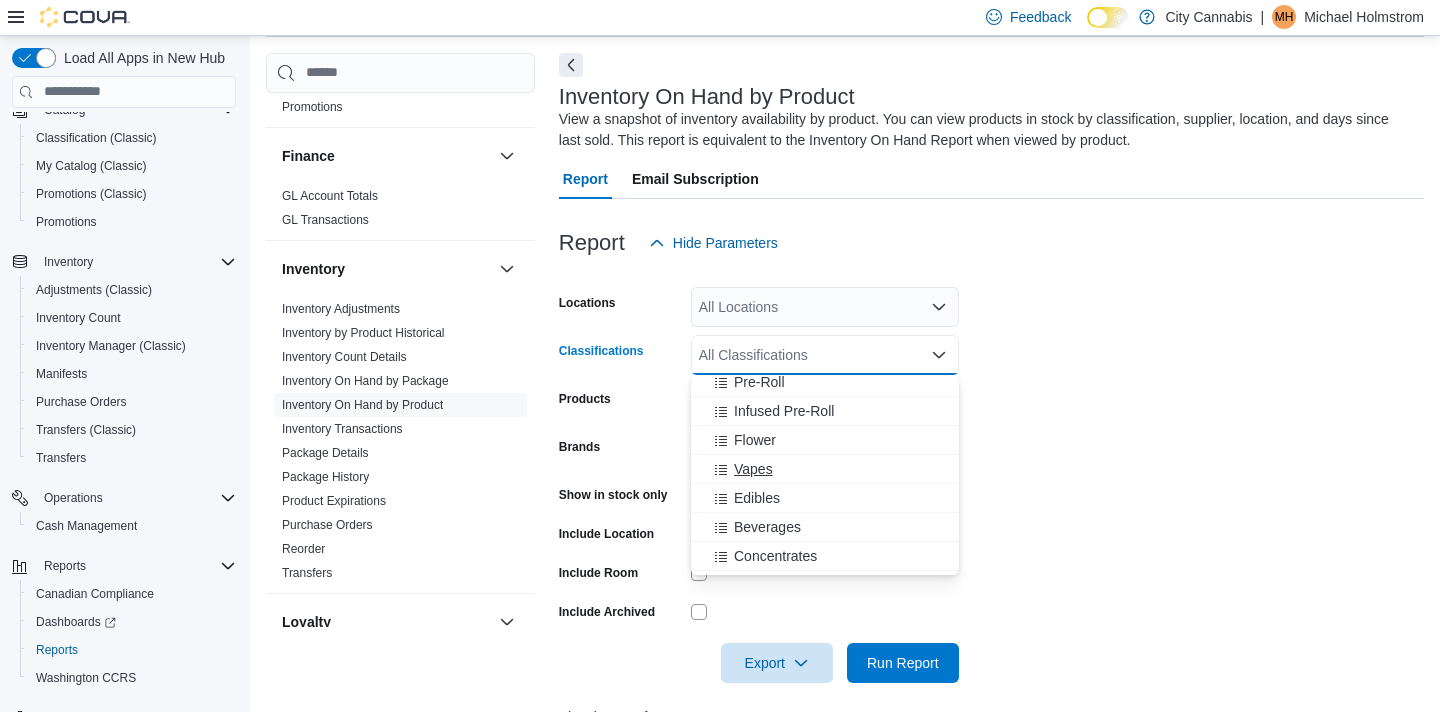click on "Vapes" at bounding box center [825, 469] 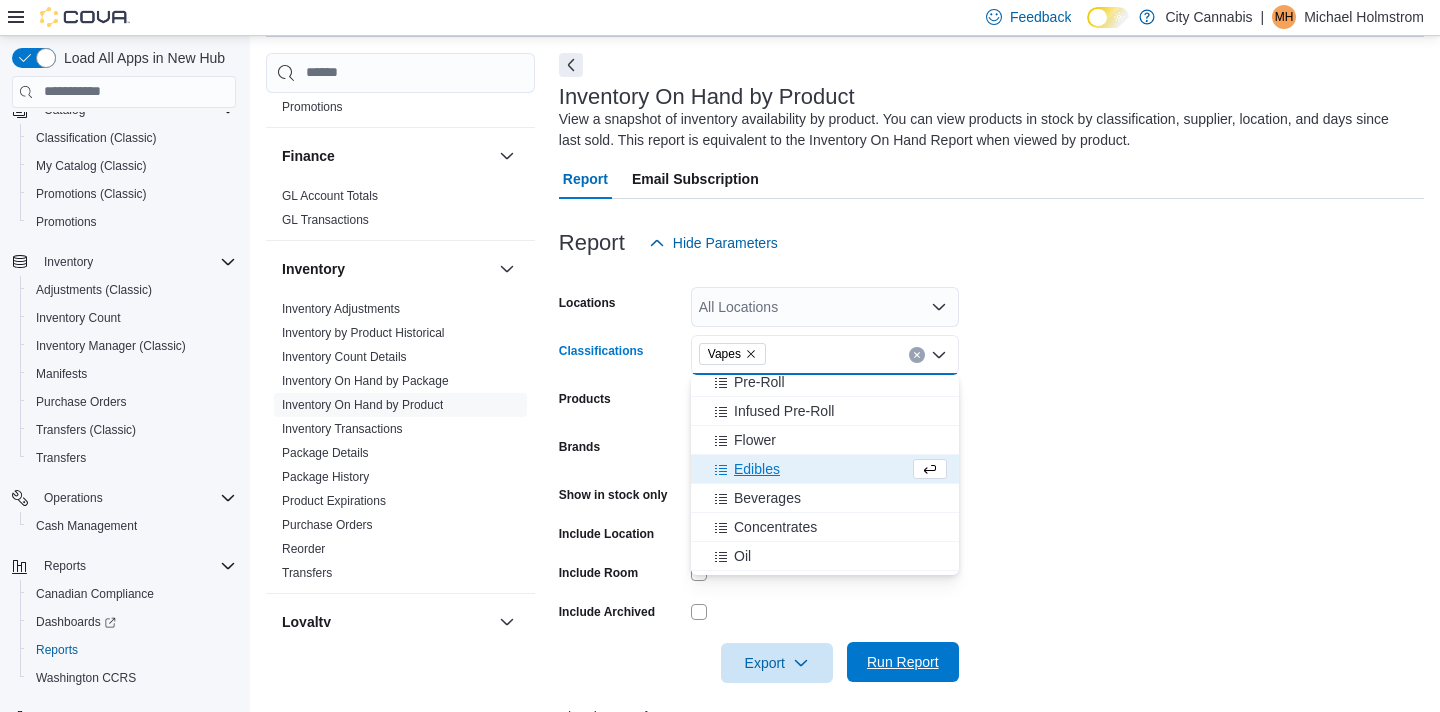 click on "Run Report" at bounding box center [903, 662] 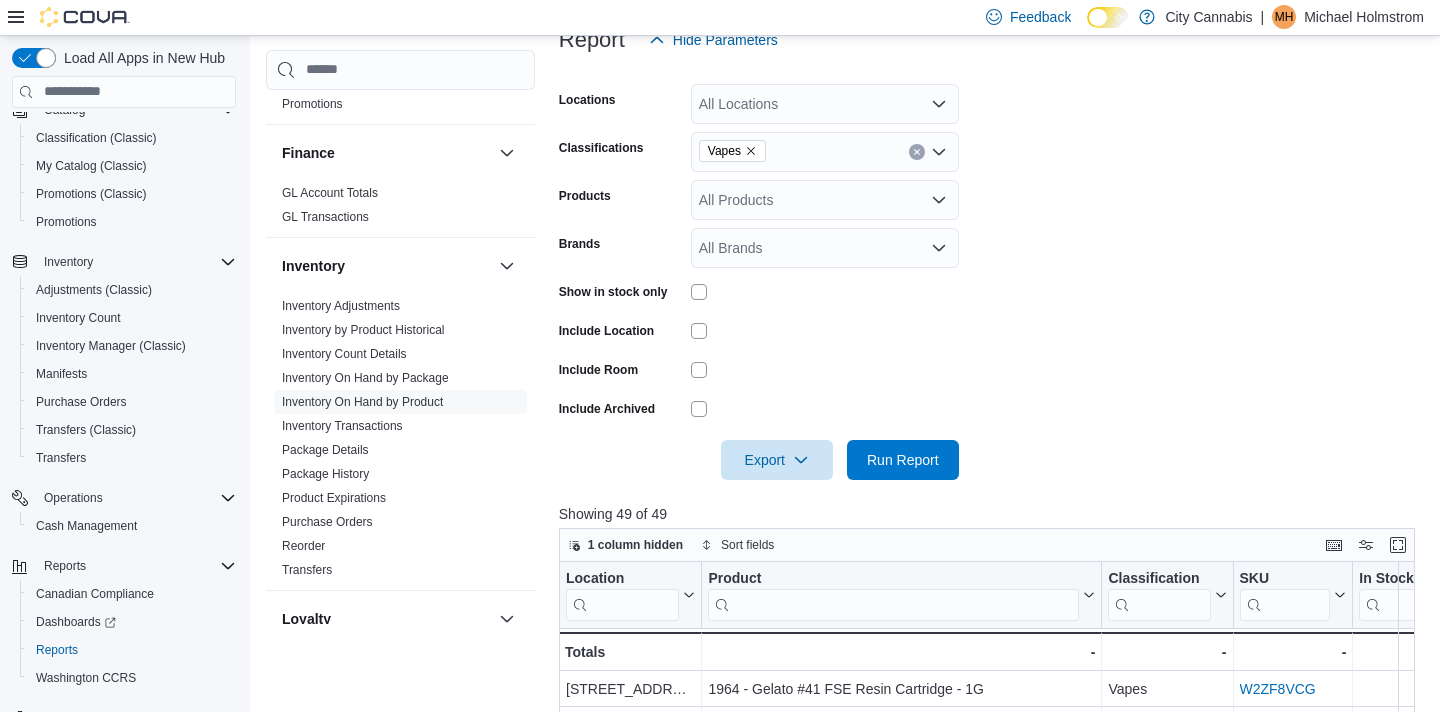 scroll, scrollTop: 684, scrollLeft: 0, axis: vertical 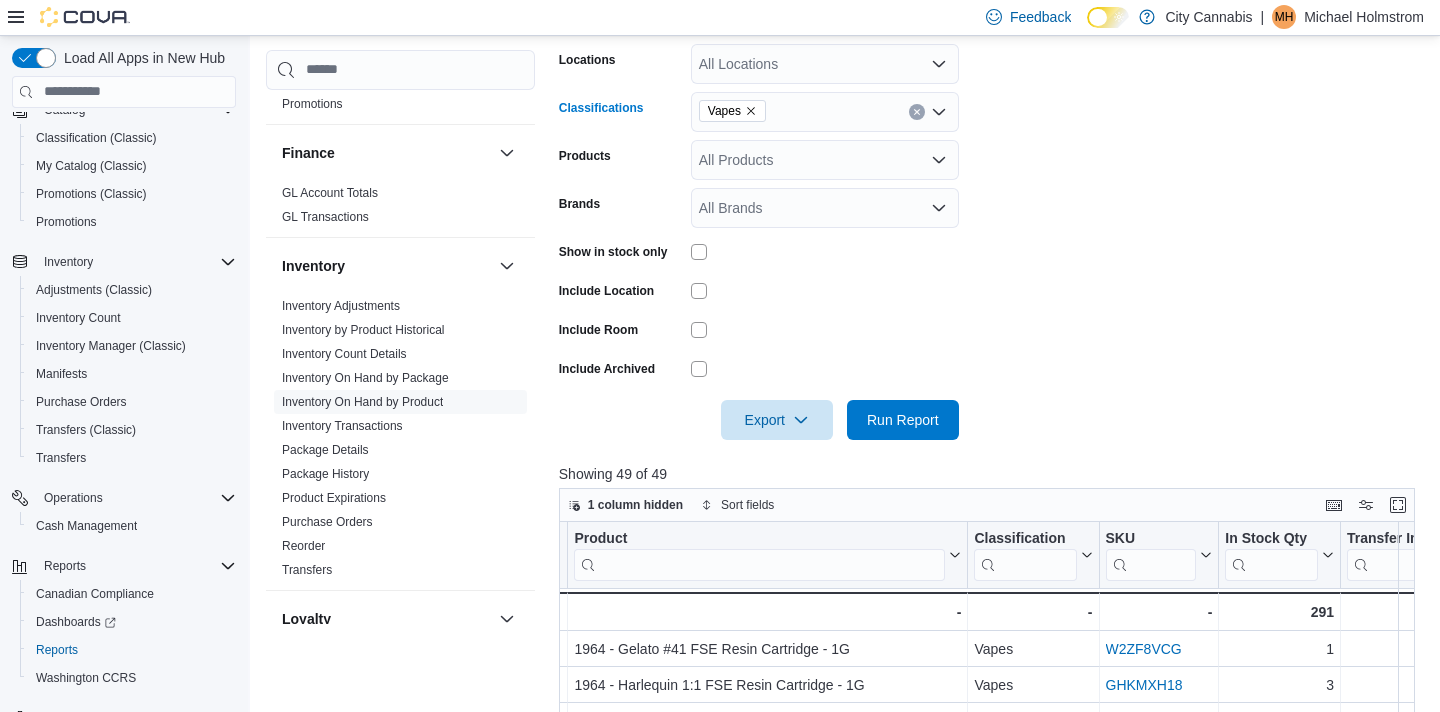 click 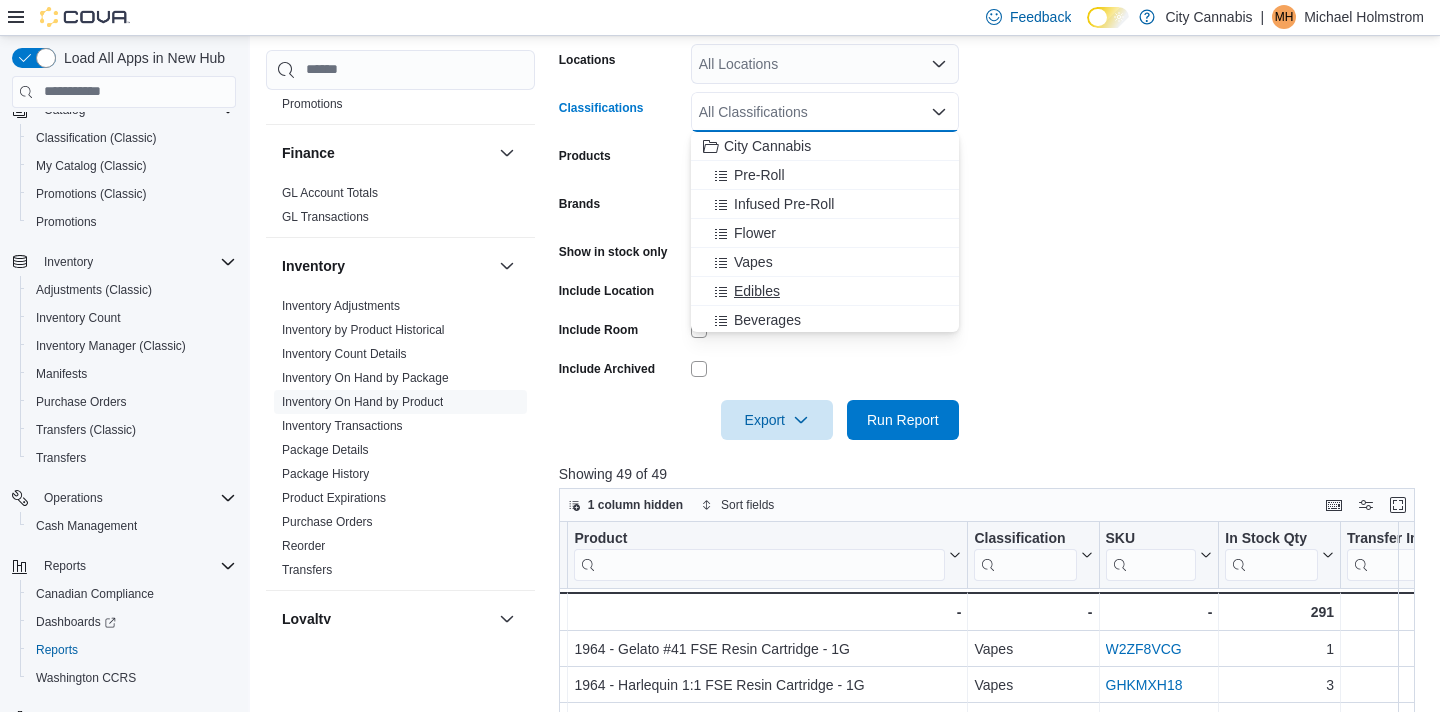 click on "Edibles" at bounding box center (825, 291) 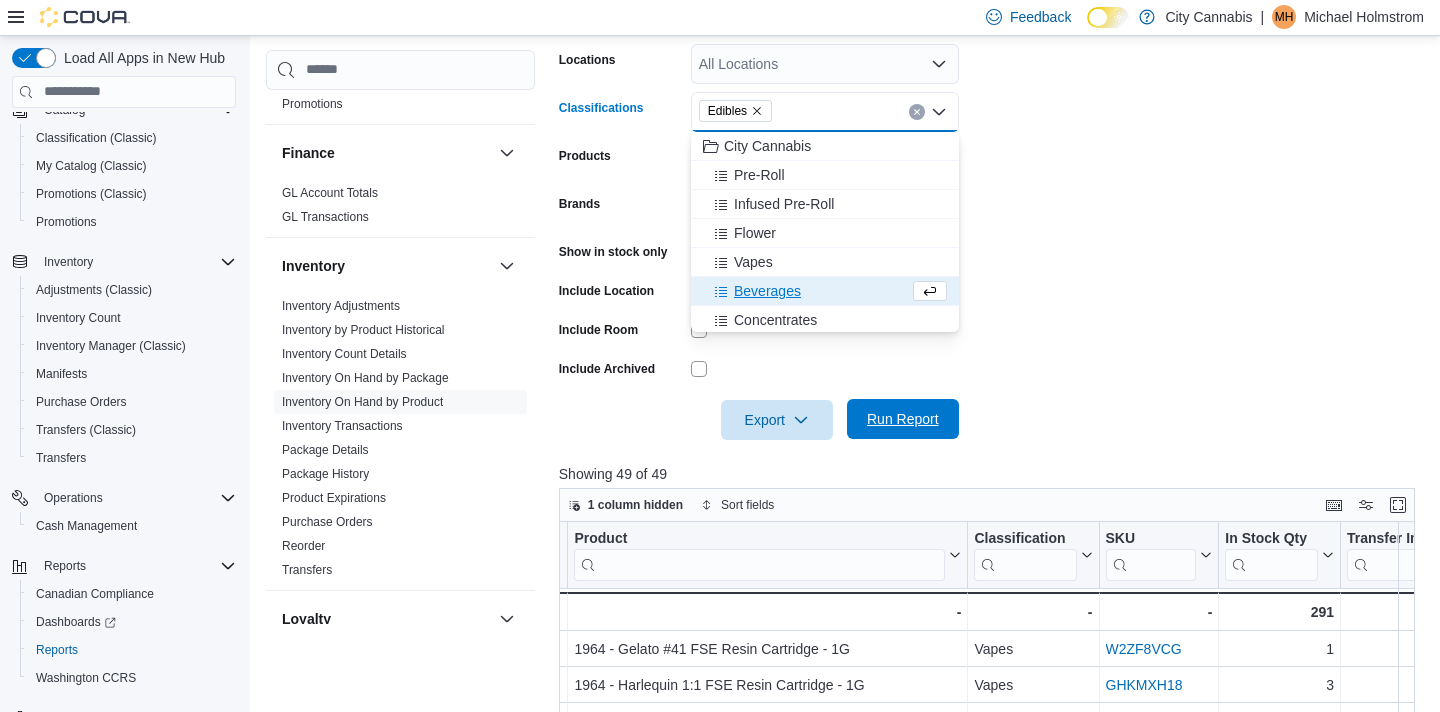 click on "Run Report" at bounding box center [903, 419] 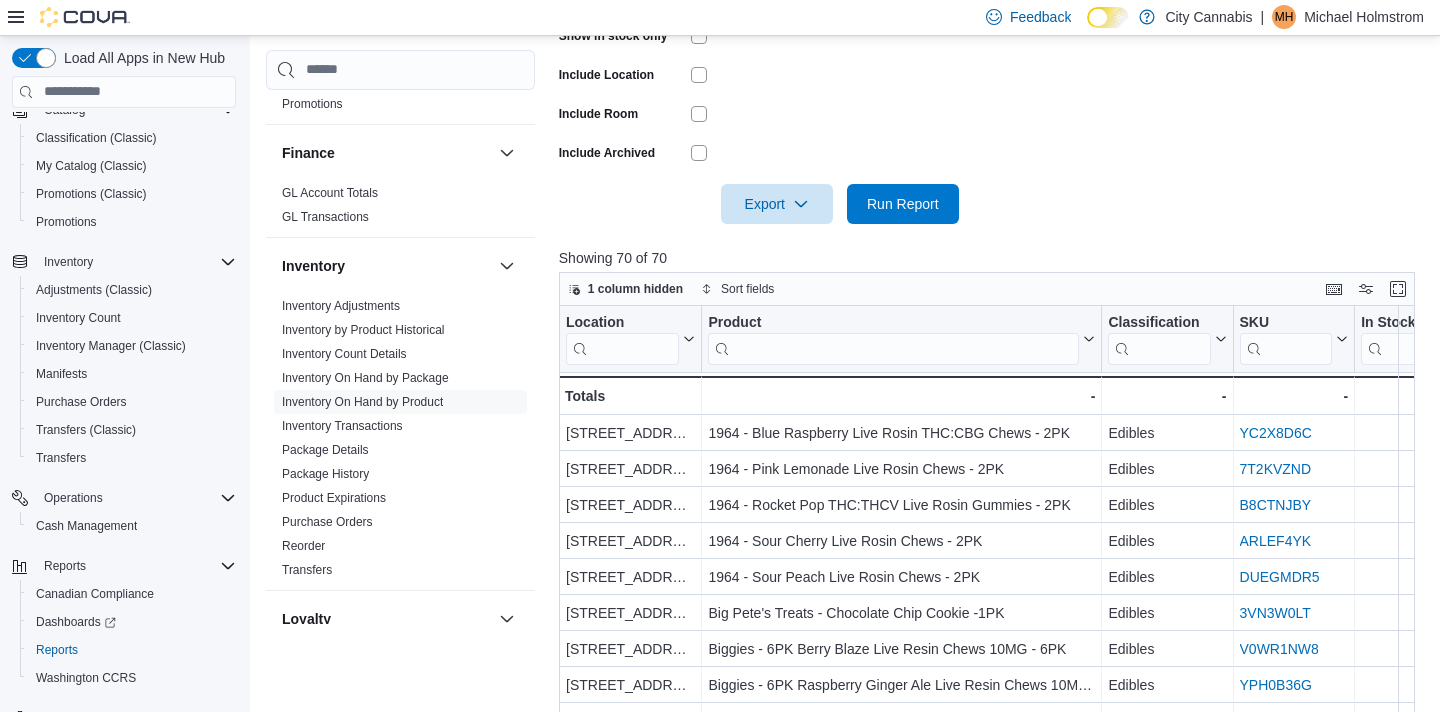 scroll, scrollTop: 684, scrollLeft: 0, axis: vertical 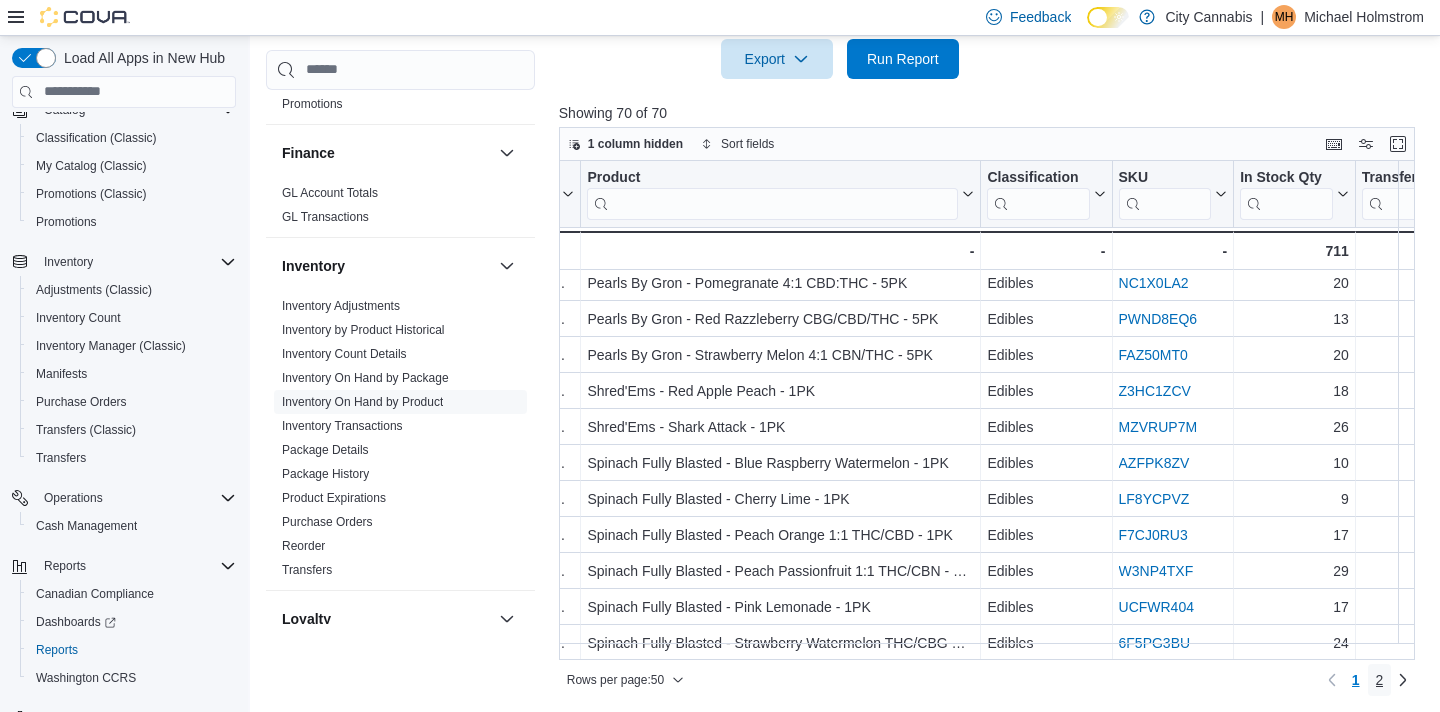 click on "2" at bounding box center (1380, 680) 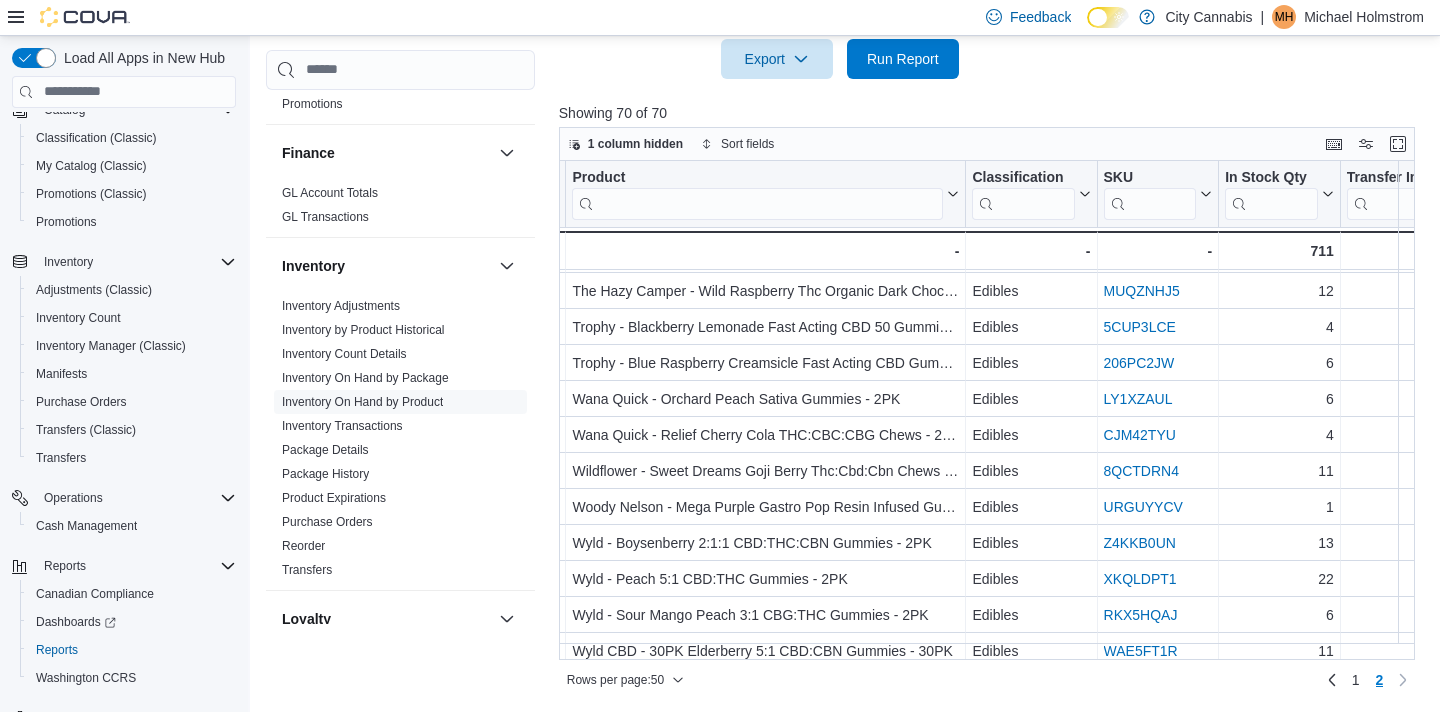 scroll, scrollTop: 345, scrollLeft: 136, axis: both 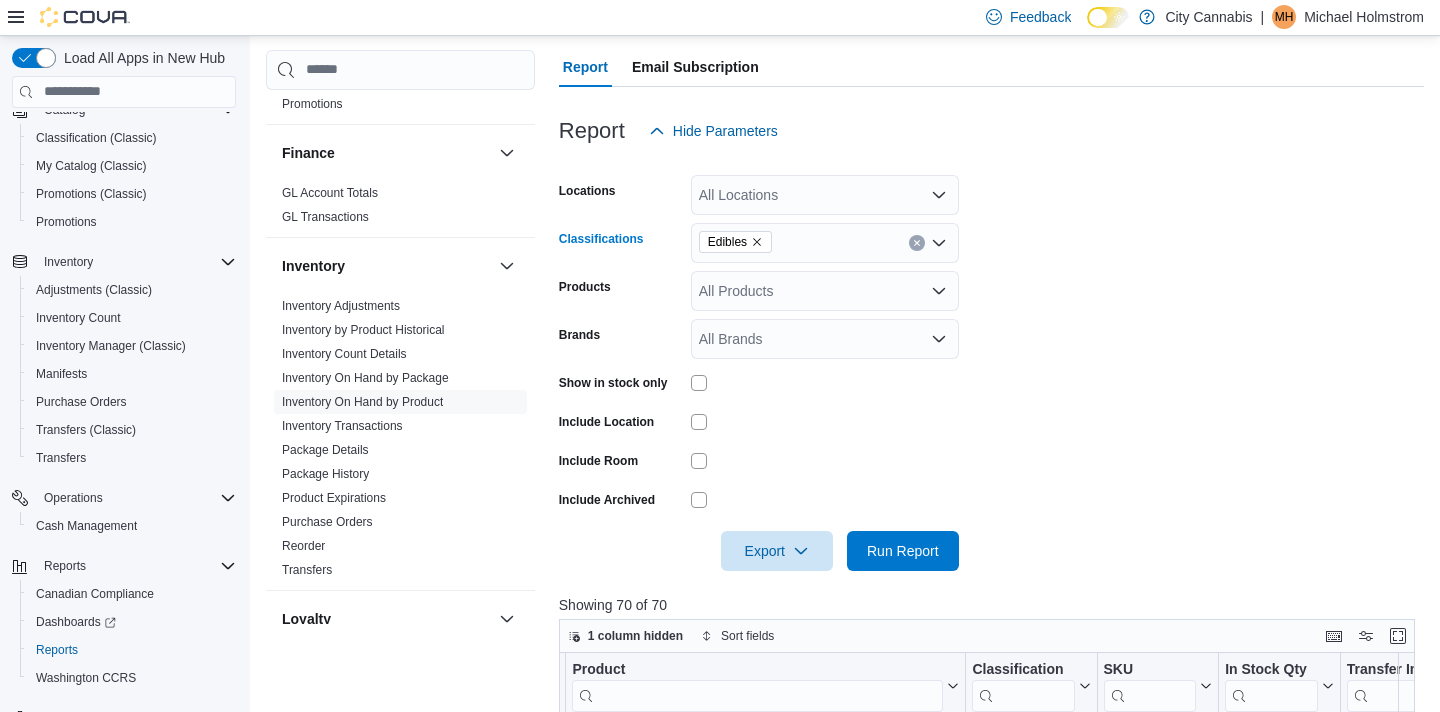 click at bounding box center (917, 243) 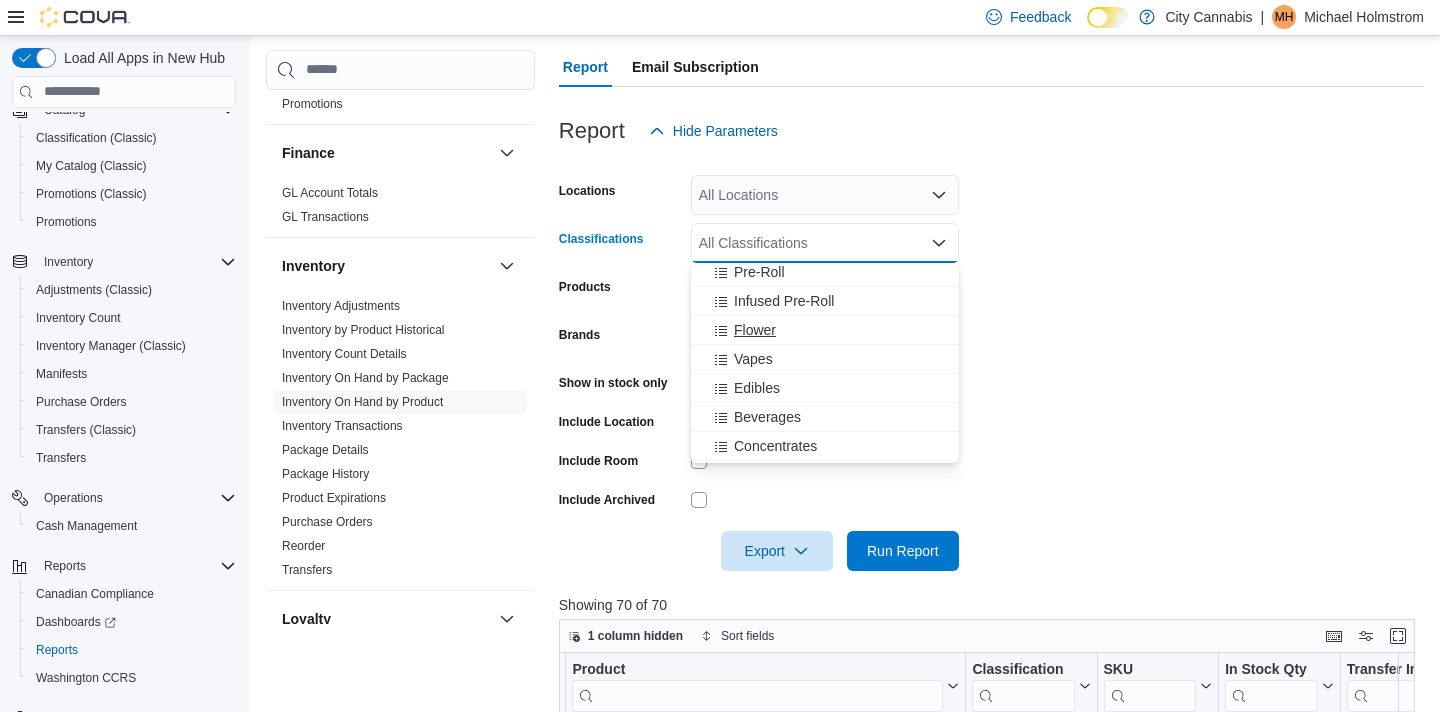 scroll, scrollTop: 43, scrollLeft: 0, axis: vertical 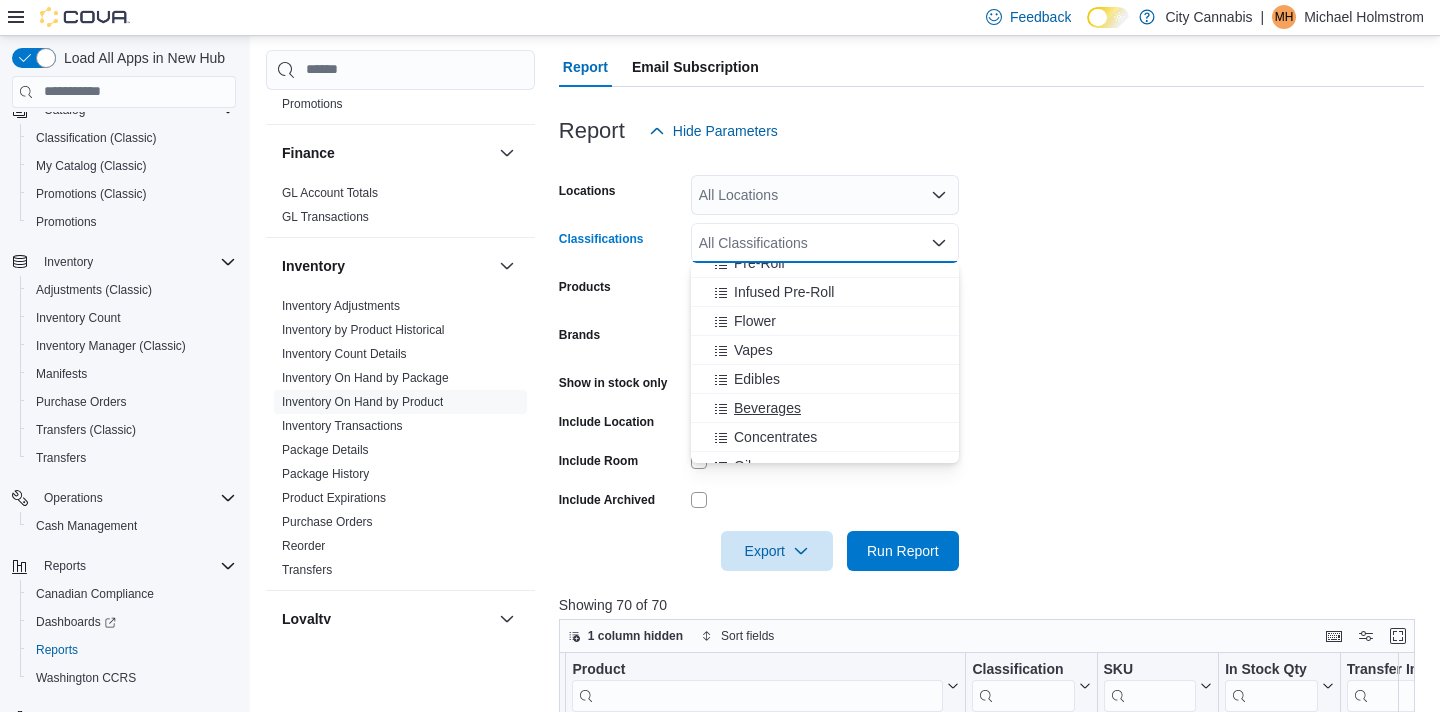 click on "Beverages" at bounding box center (825, 408) 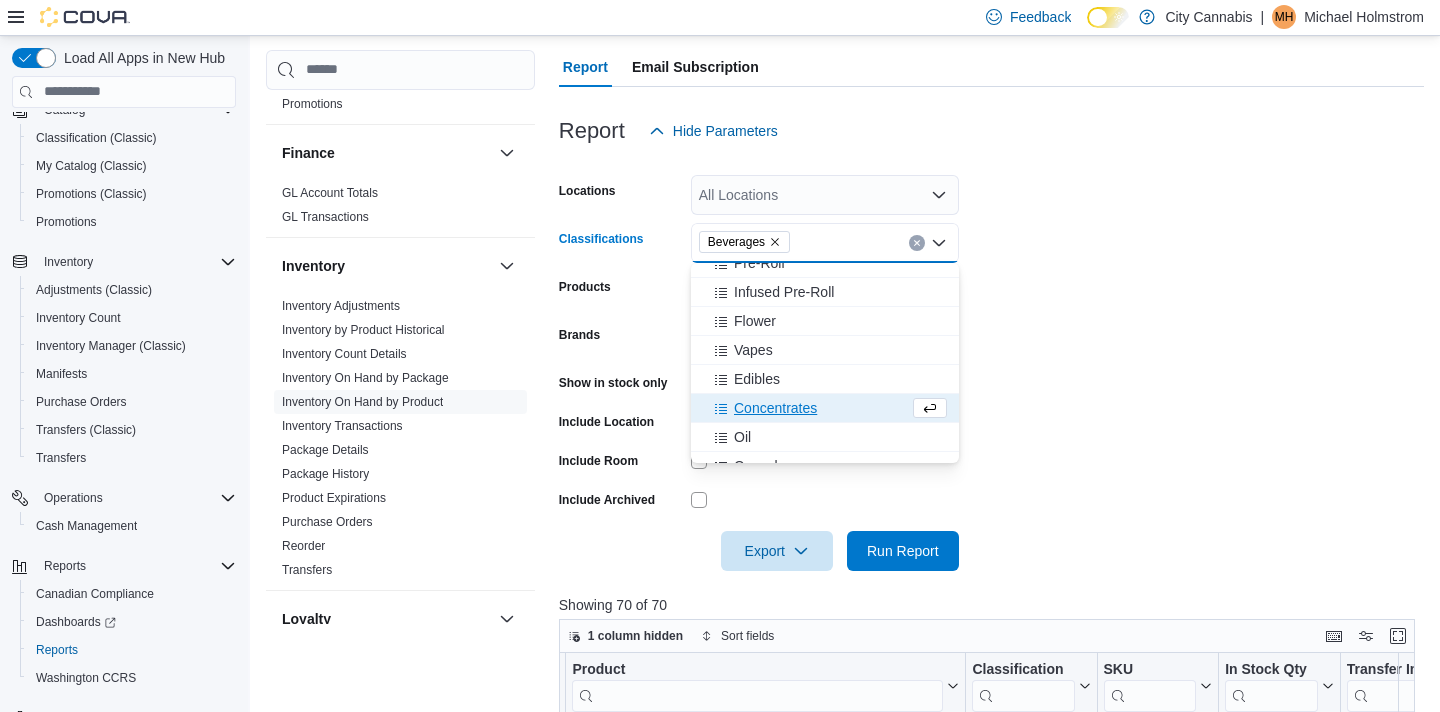 click at bounding box center (991, 583) 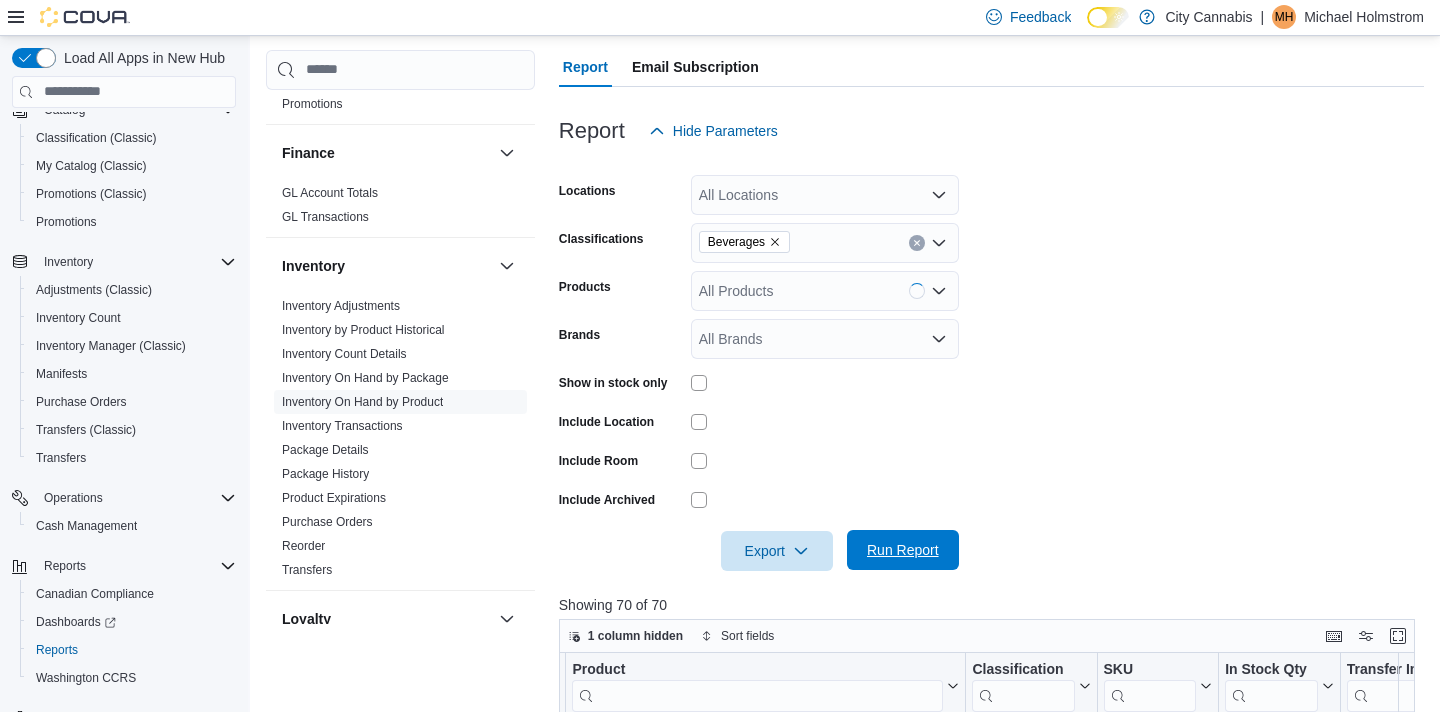 click on "Run Report" at bounding box center [903, 550] 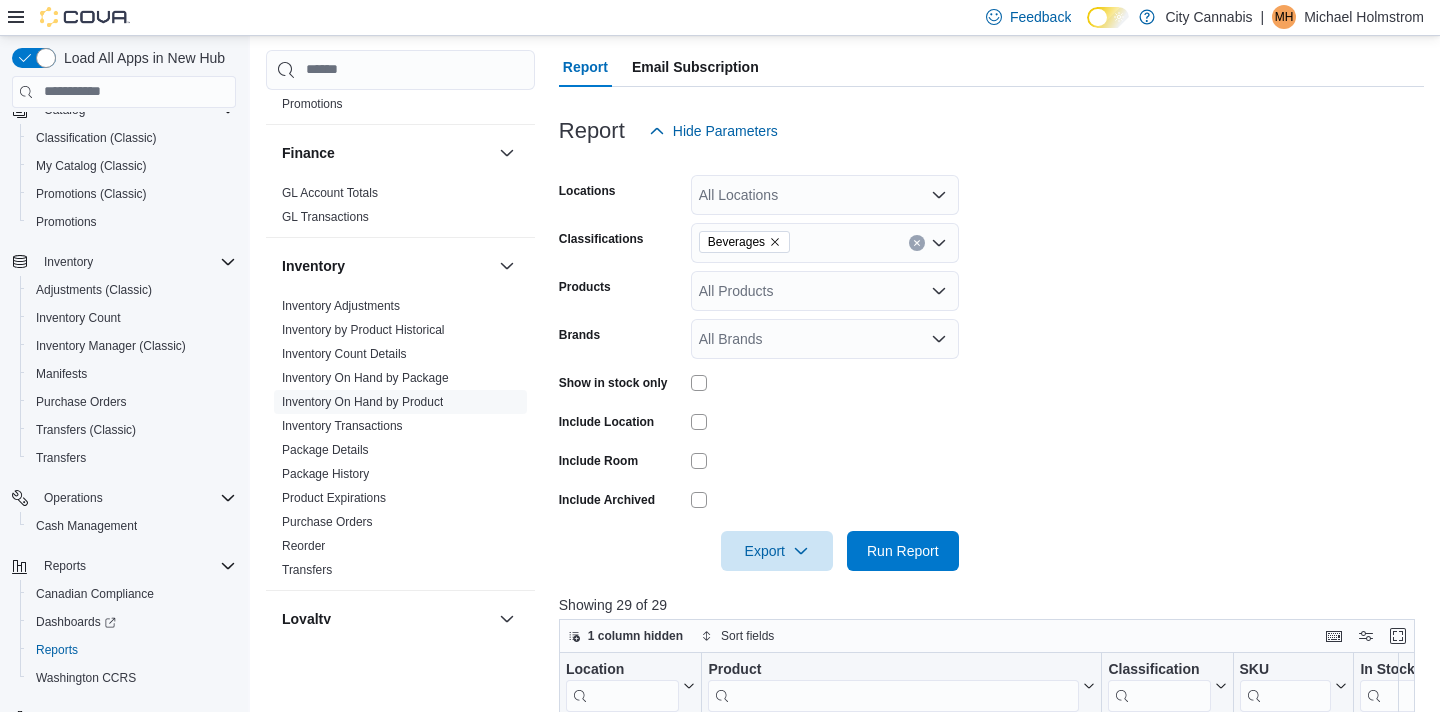 scroll, scrollTop: 684, scrollLeft: 0, axis: vertical 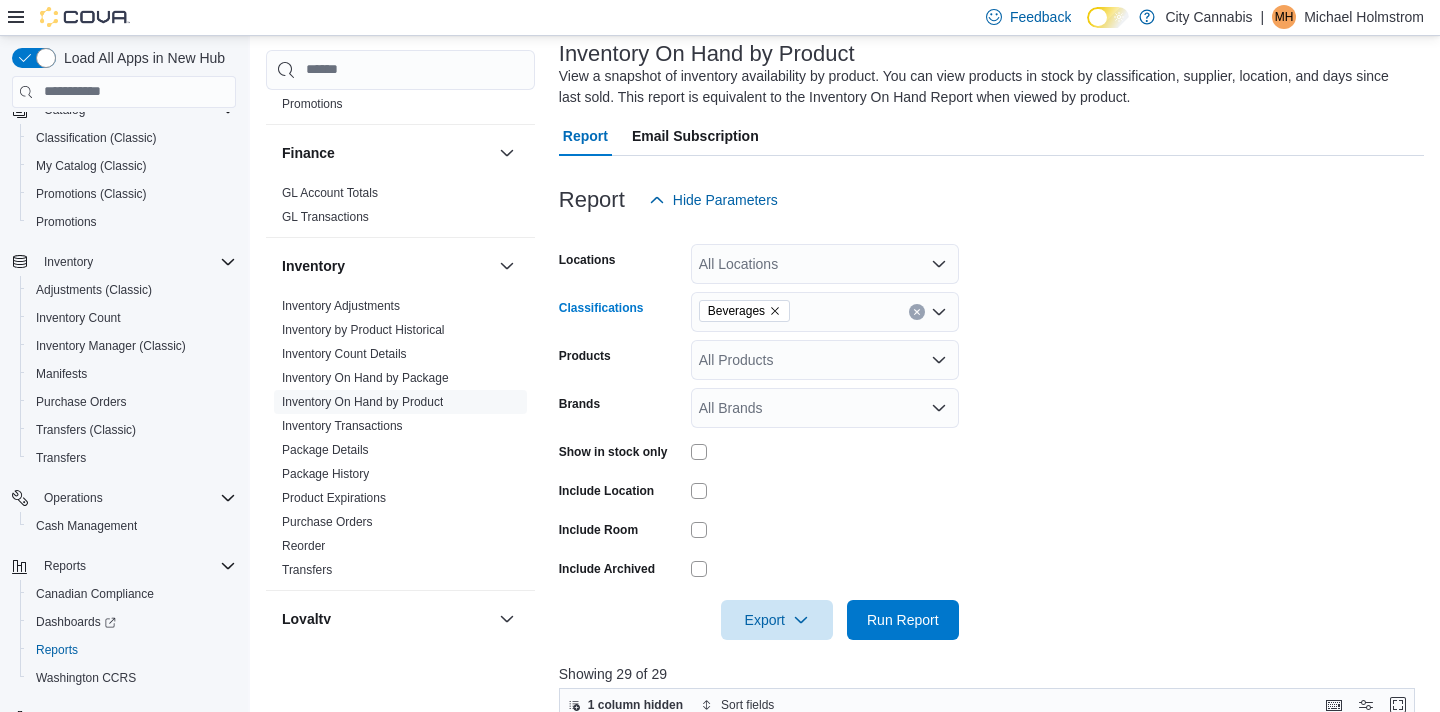 click 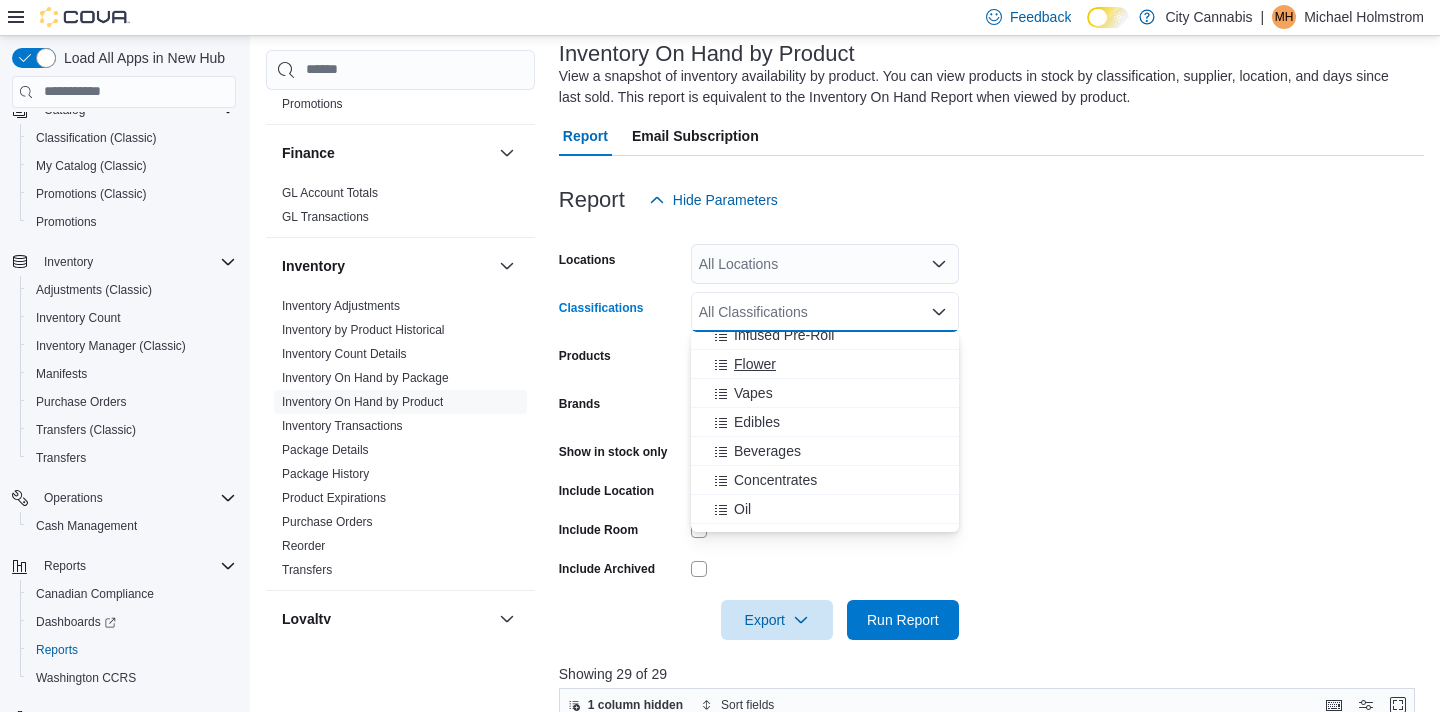 scroll, scrollTop: 70, scrollLeft: 0, axis: vertical 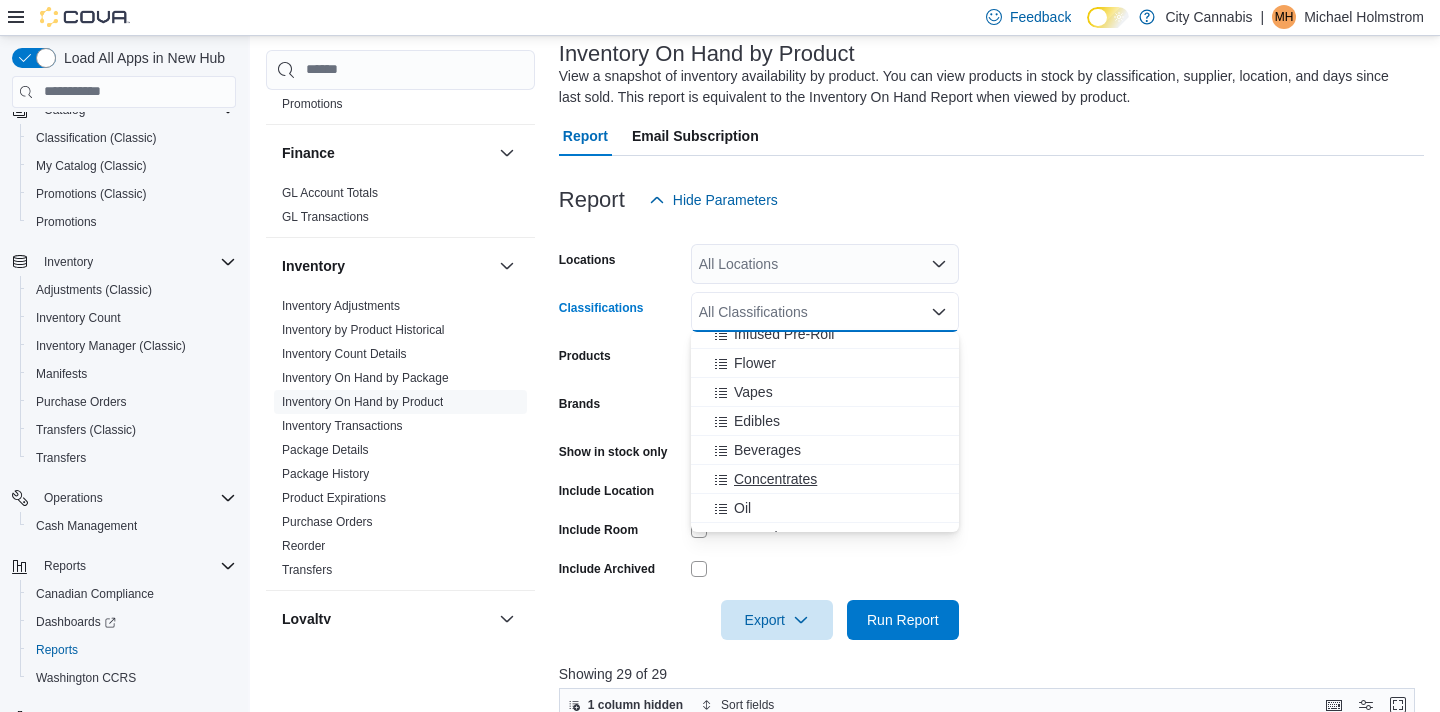click on "Concentrates" at bounding box center [825, 479] 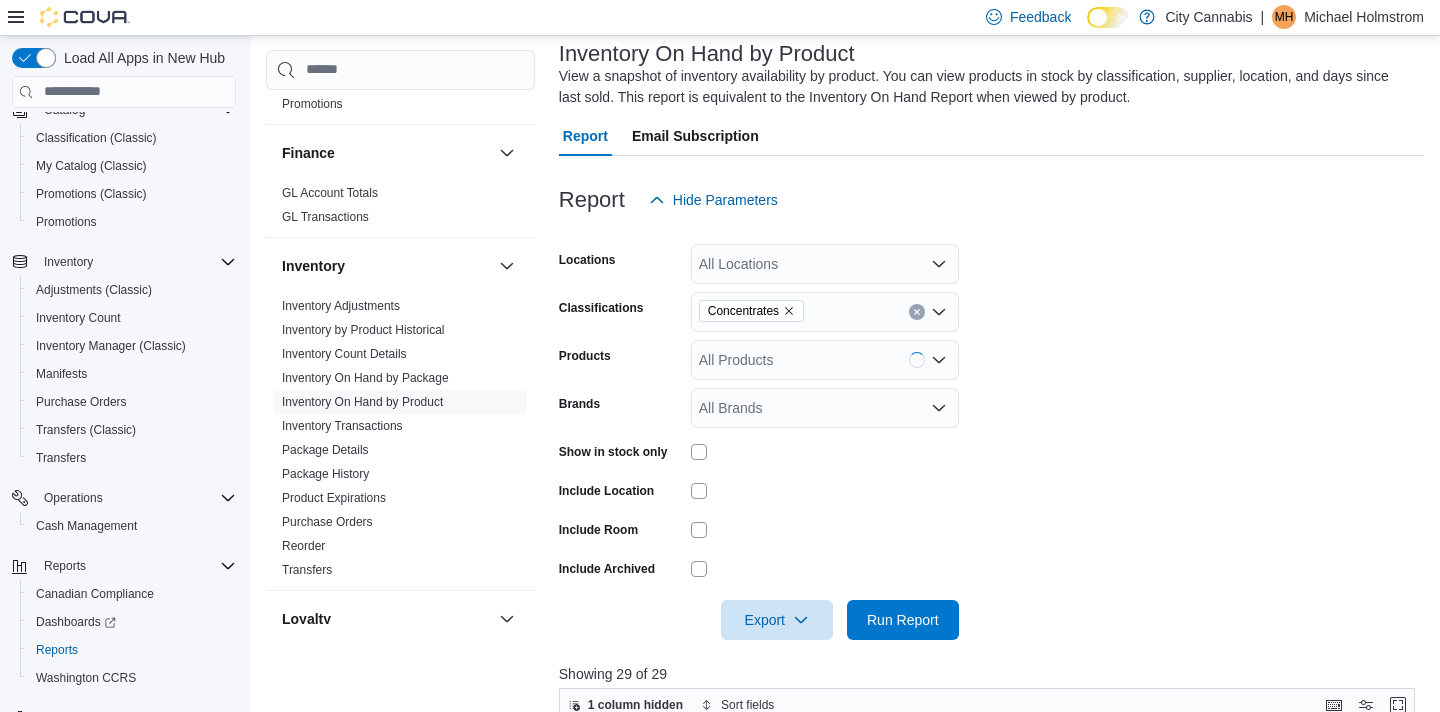 click at bounding box center (991, 652) 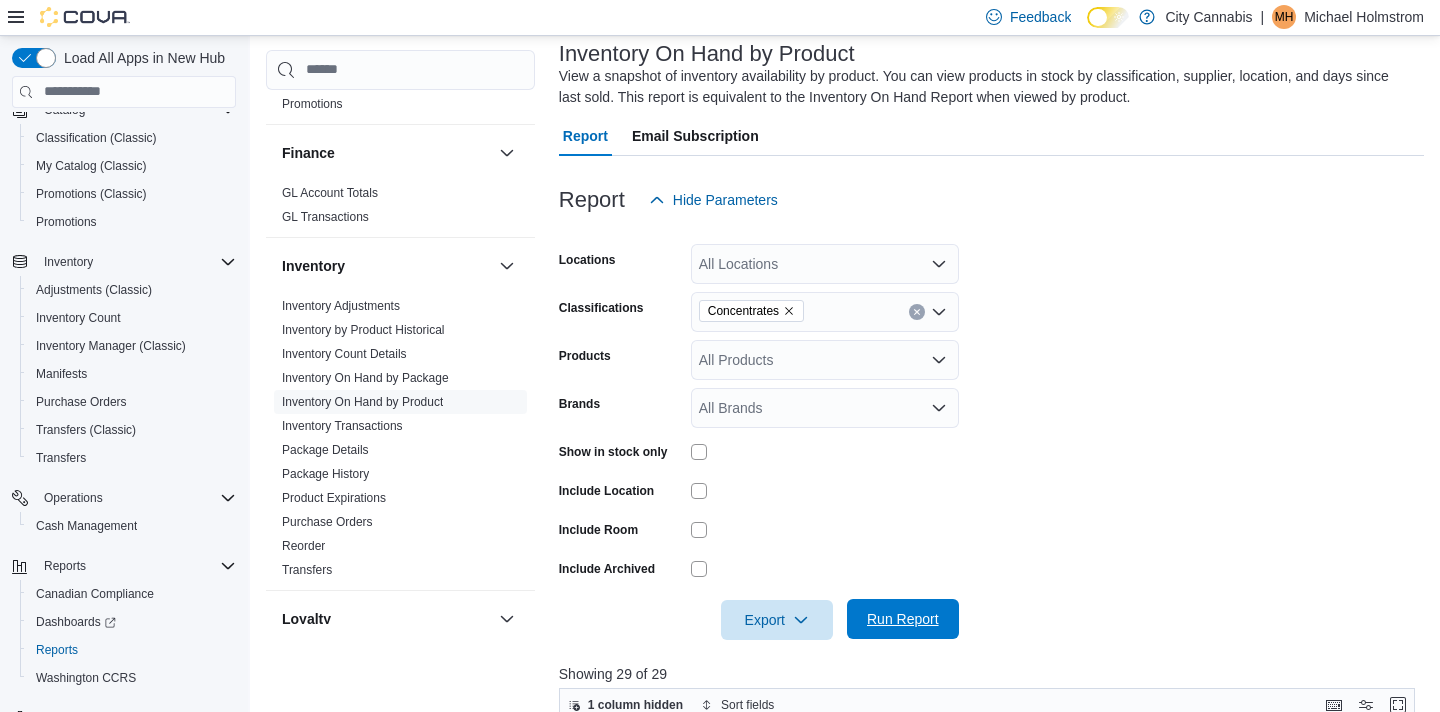 click on "Run Report" at bounding box center [903, 619] 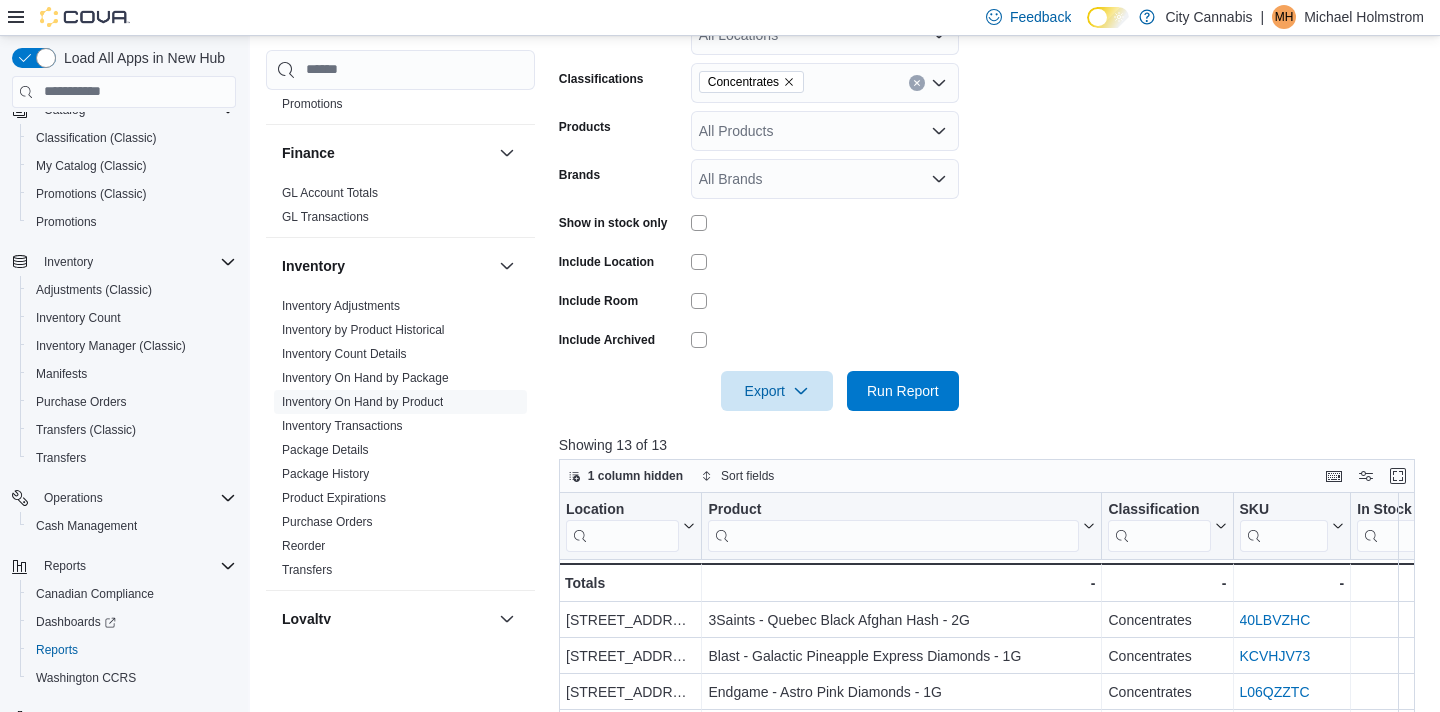 scroll, scrollTop: 425, scrollLeft: 0, axis: vertical 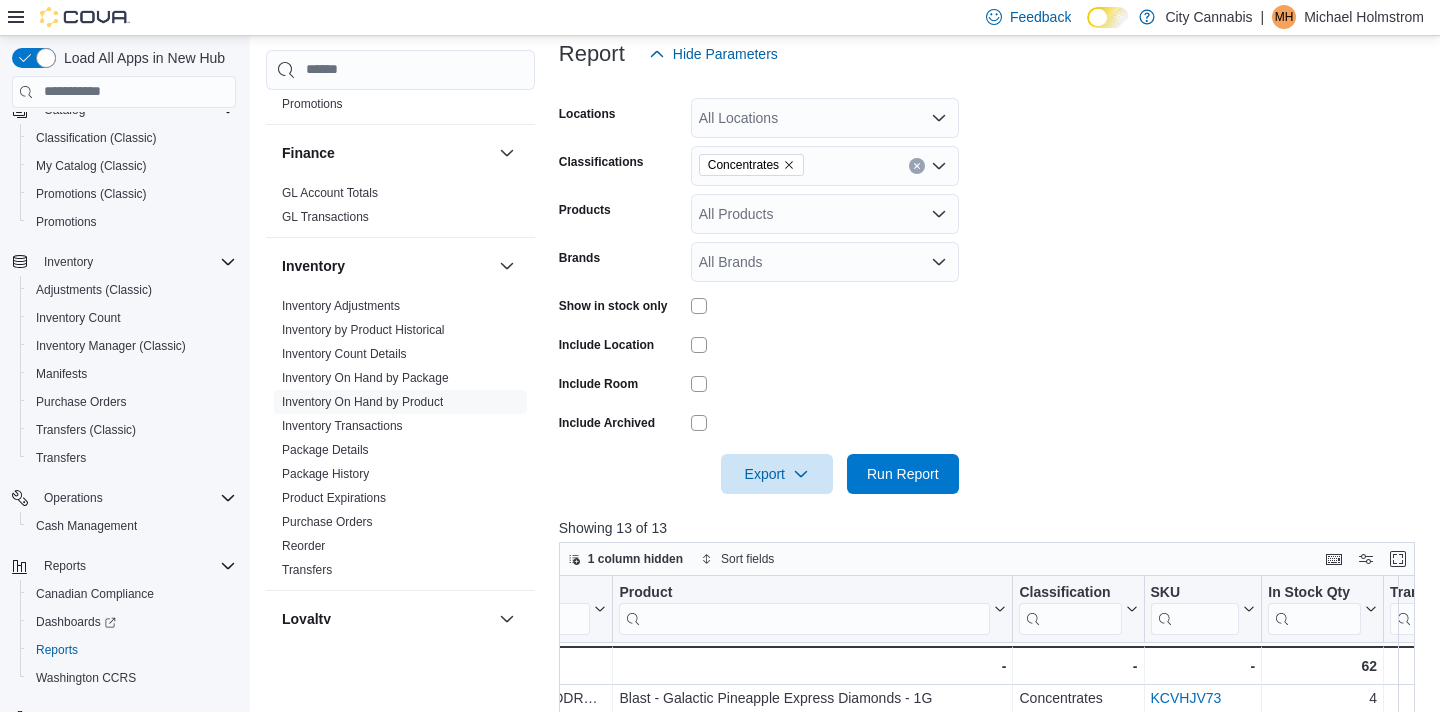 click on "Concentrates" at bounding box center (825, 166) 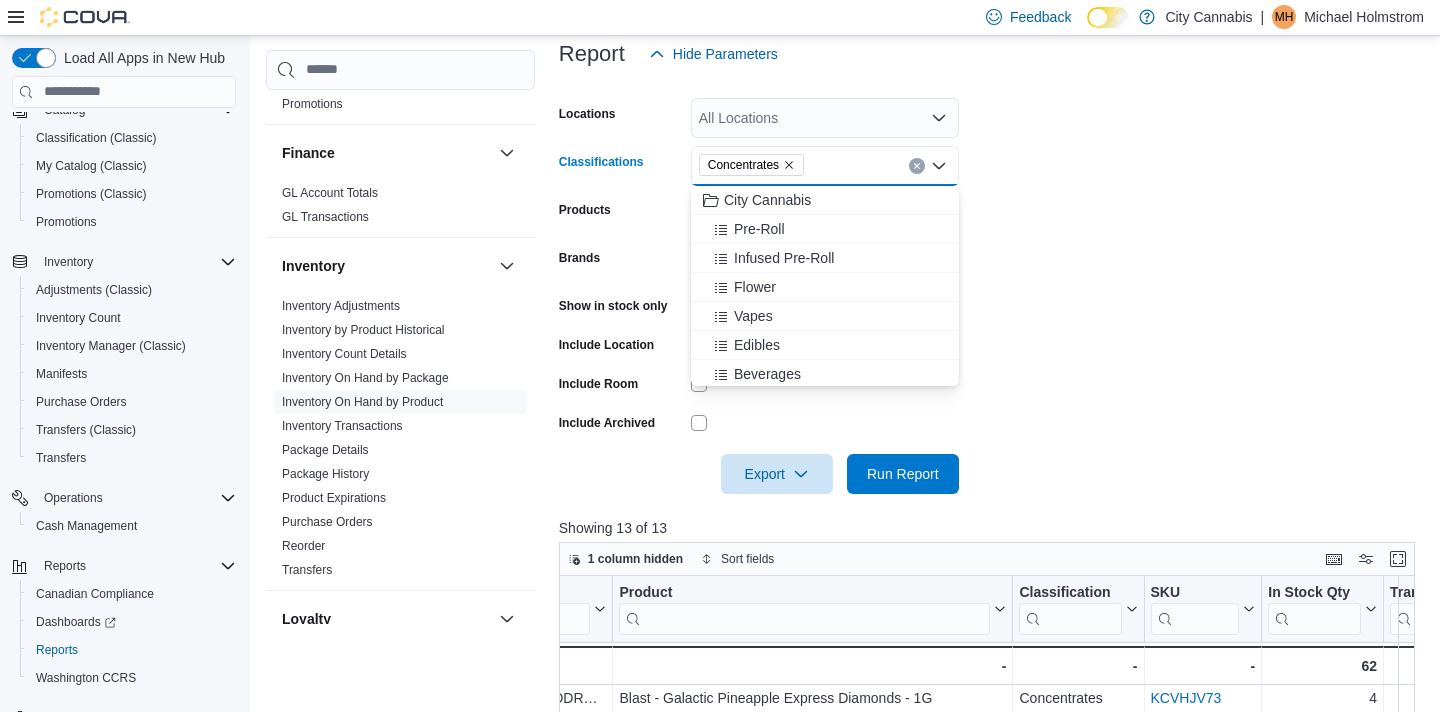 click on "Concentrates" at bounding box center (825, 166) 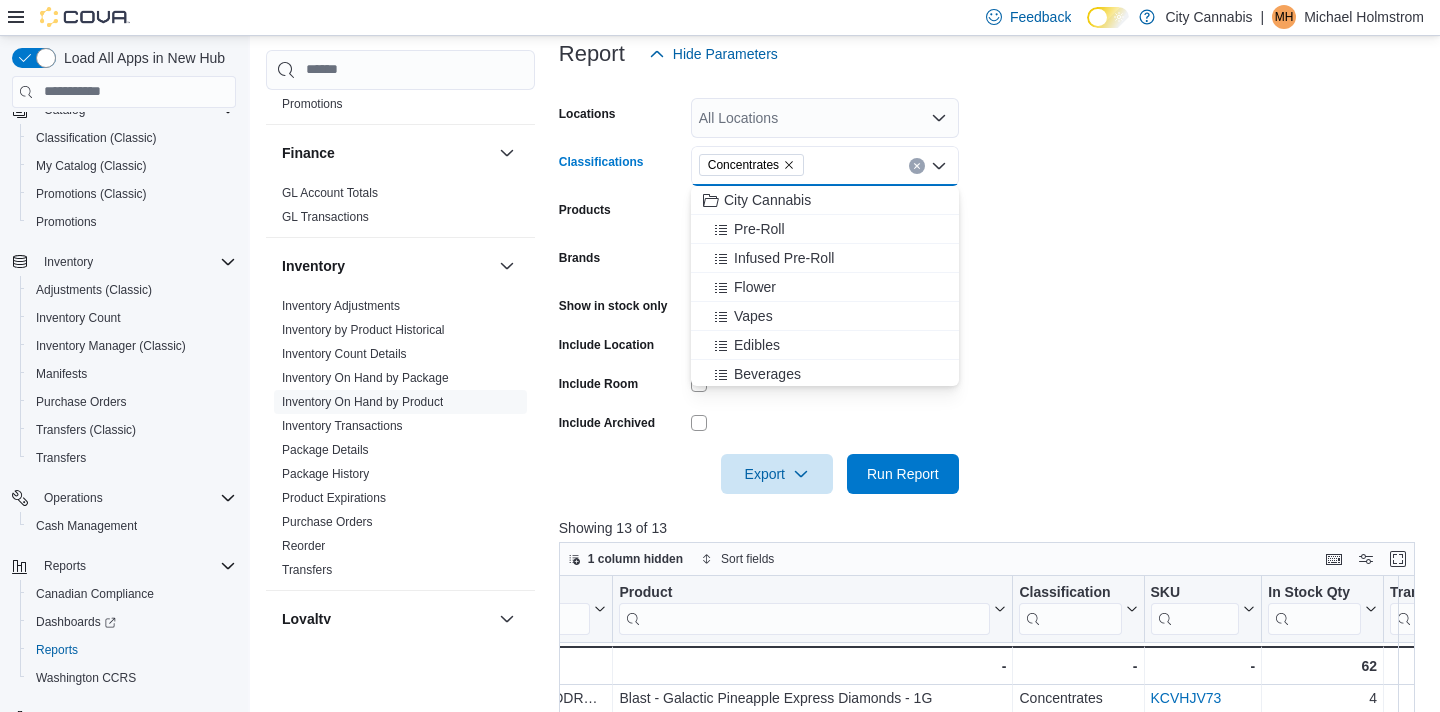 click 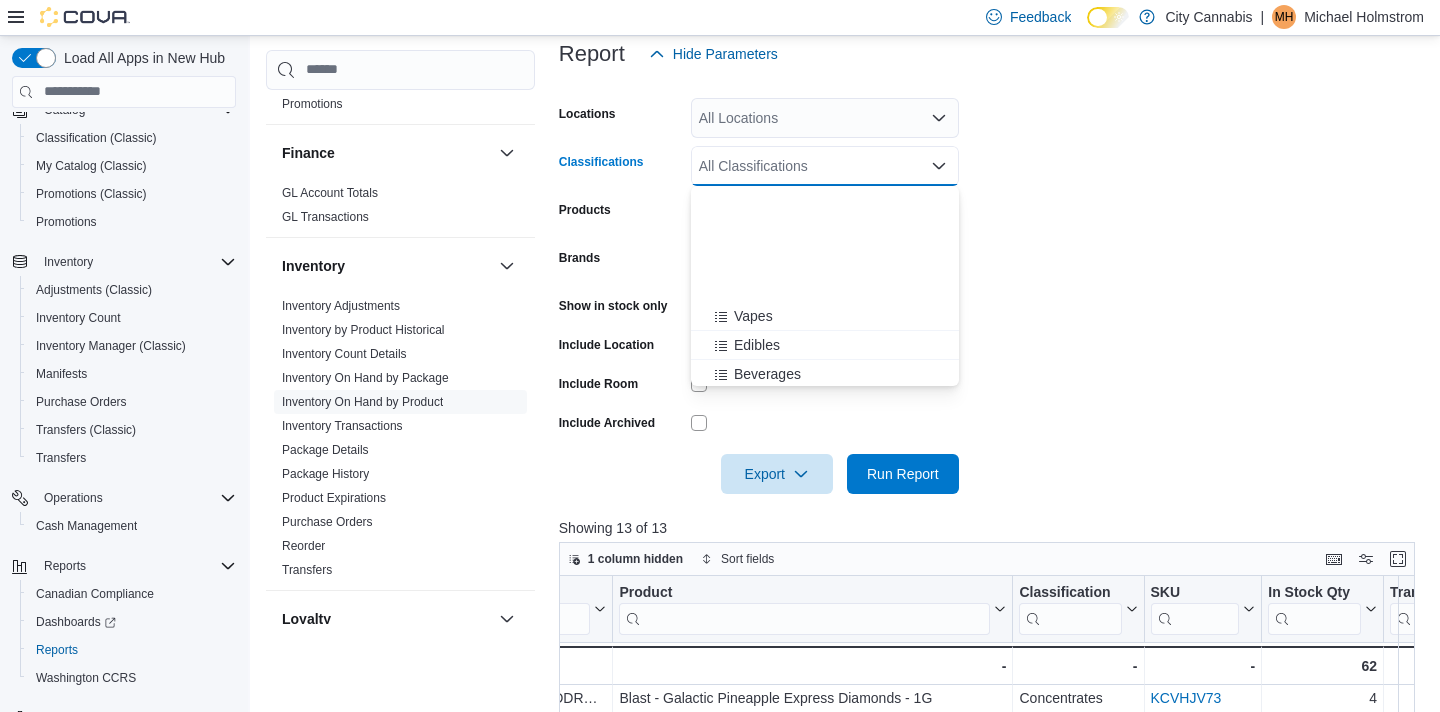 scroll, scrollTop: 181, scrollLeft: 0, axis: vertical 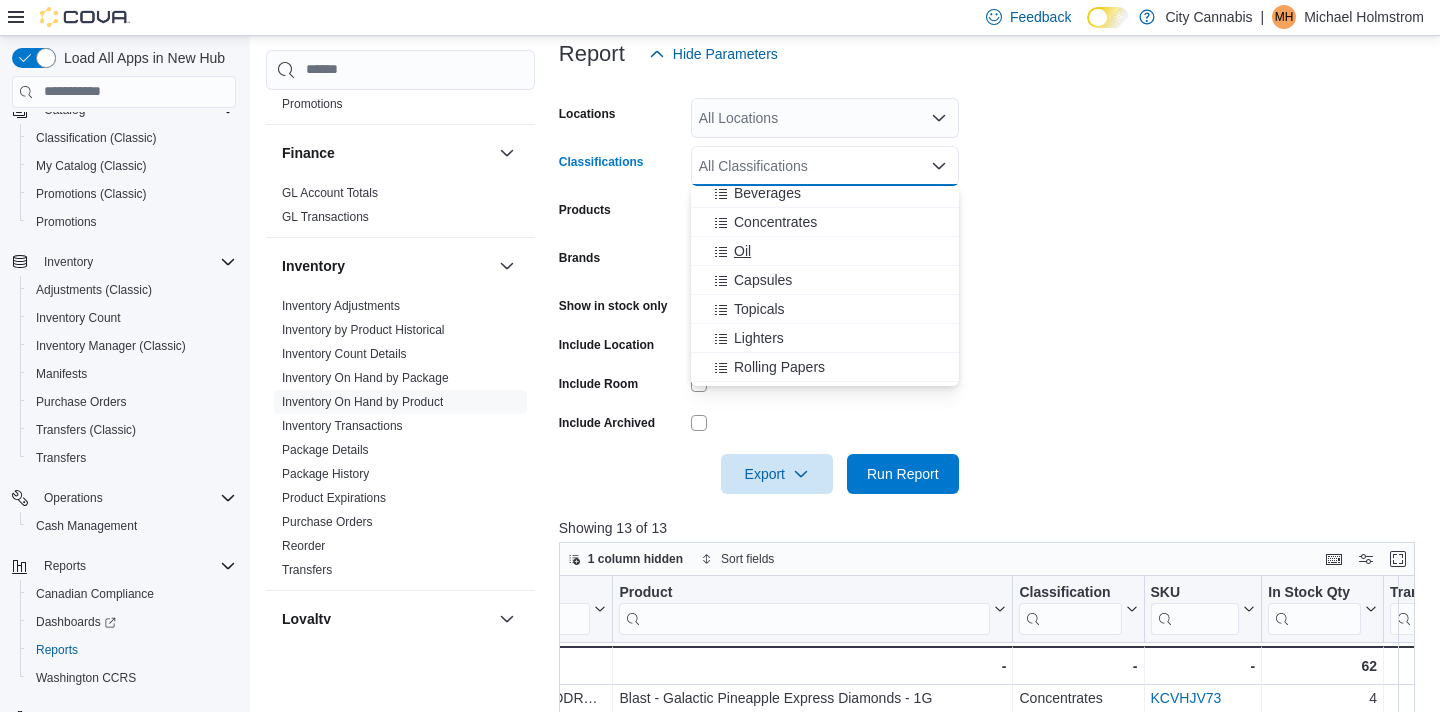 click on "Oil" at bounding box center [825, 251] 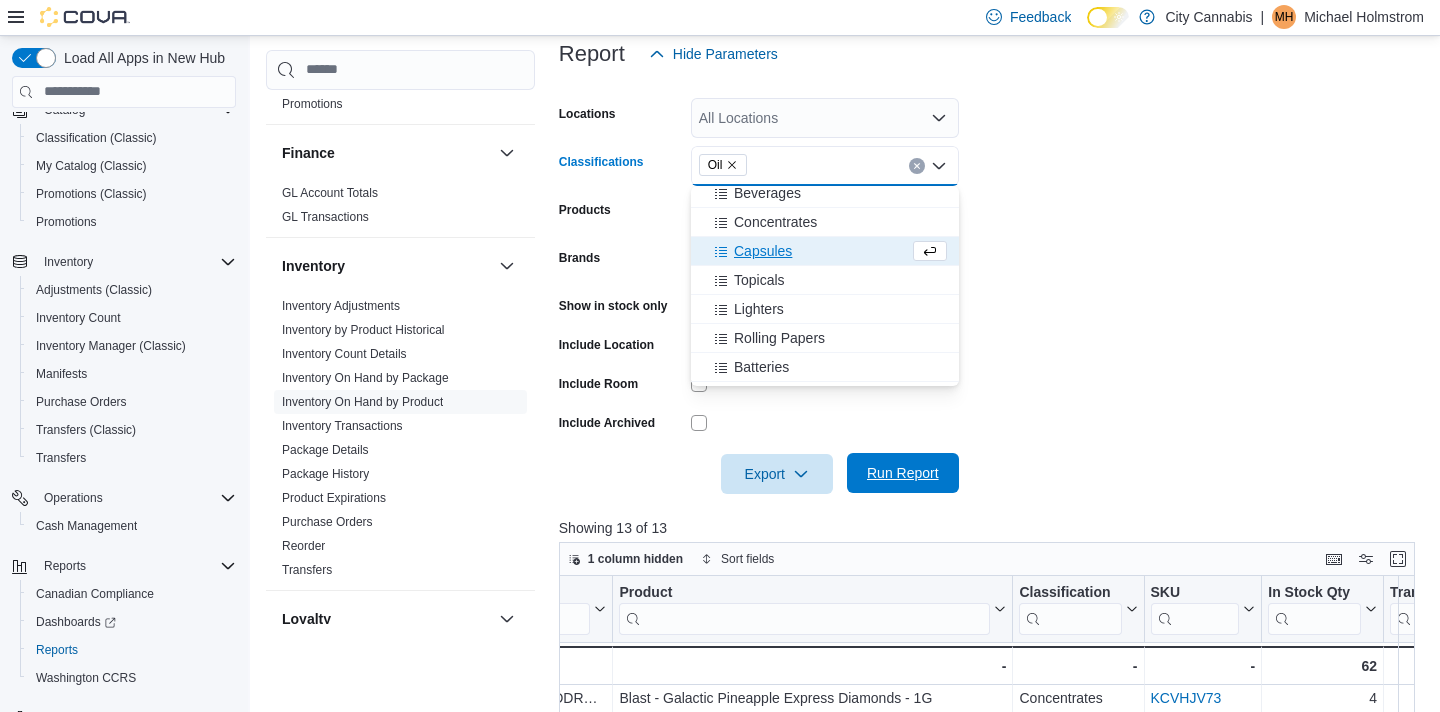 click on "Run Report" at bounding box center (903, 473) 